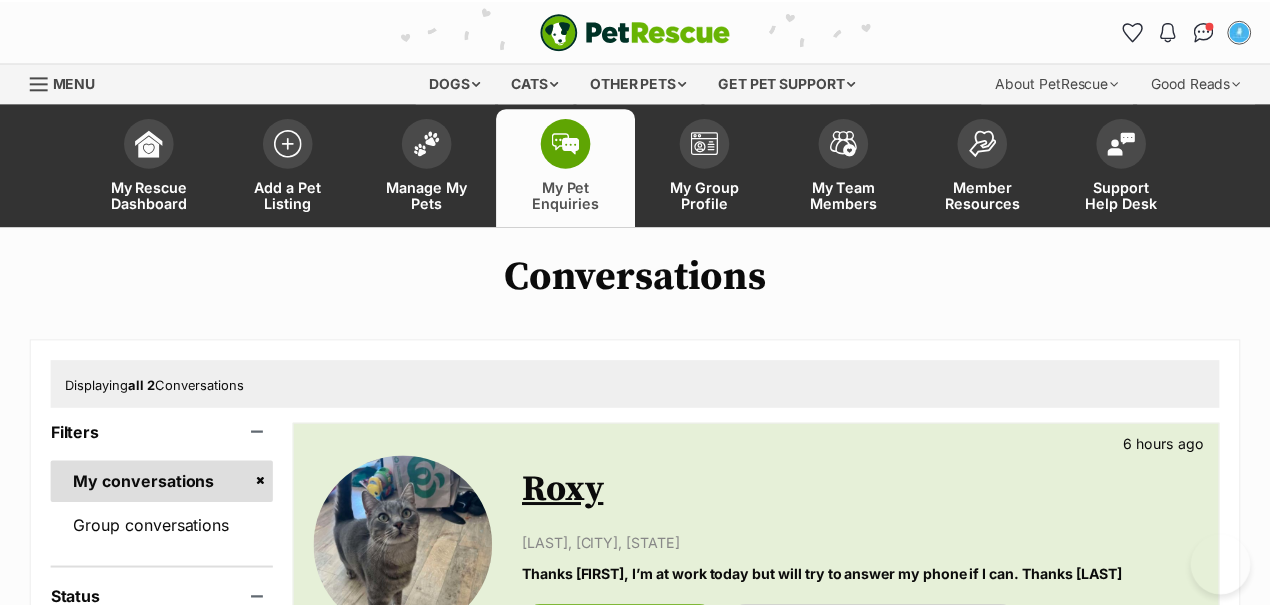 scroll, scrollTop: 0, scrollLeft: 0, axis: both 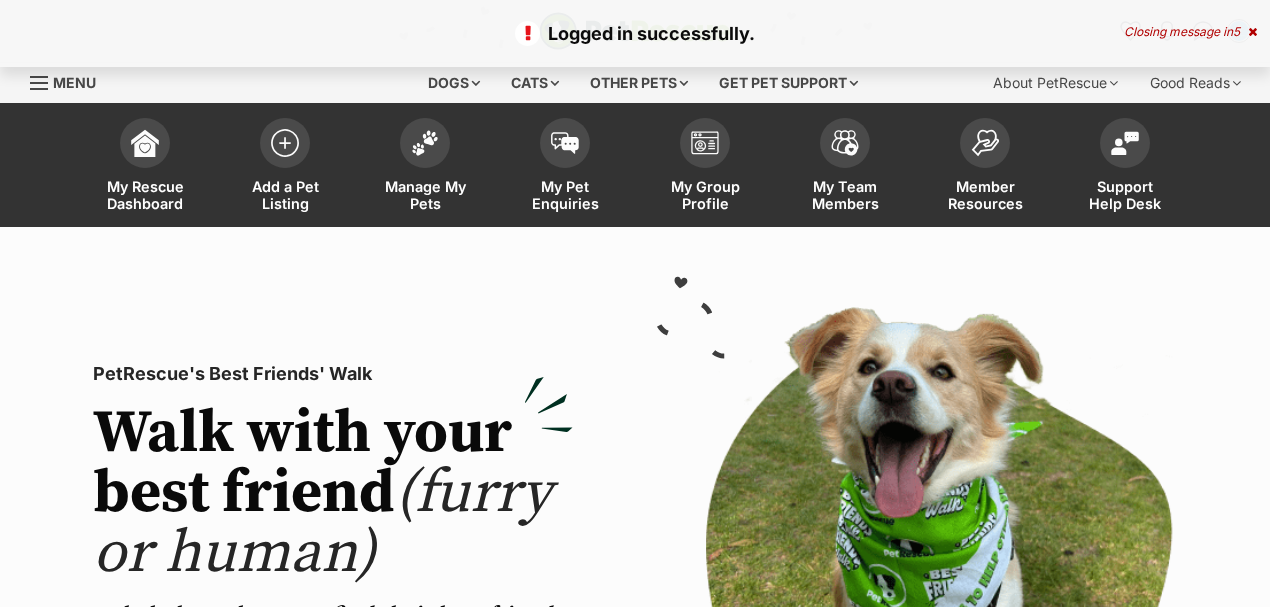 click on "5" at bounding box center [1236, 31] 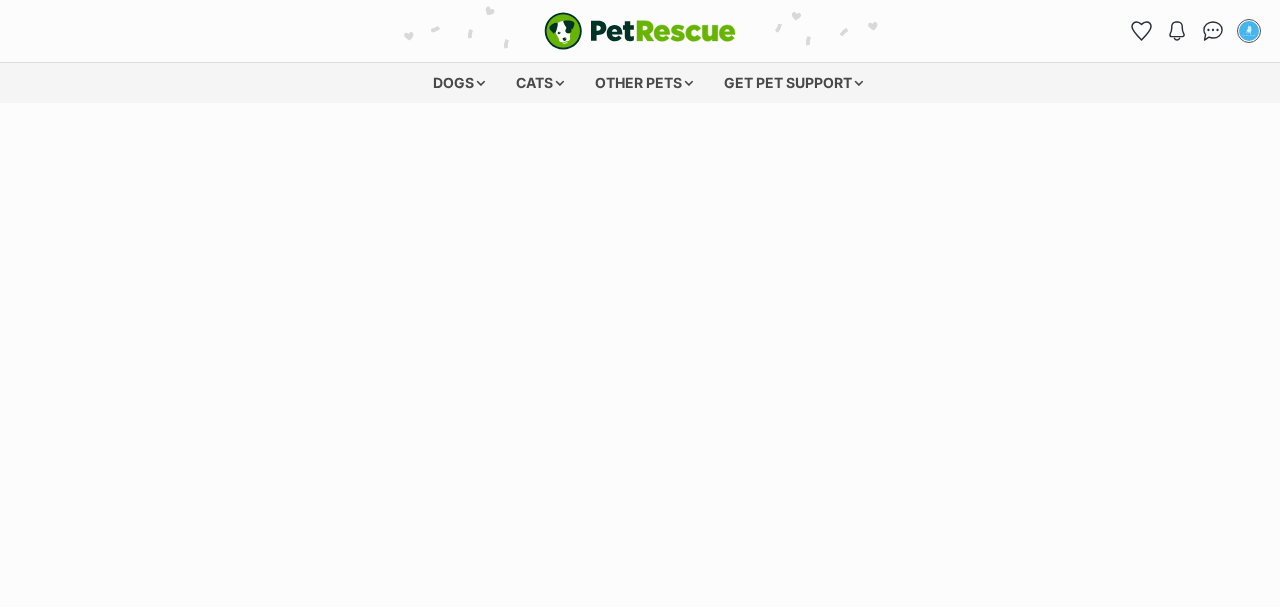 scroll, scrollTop: 0, scrollLeft: 0, axis: both 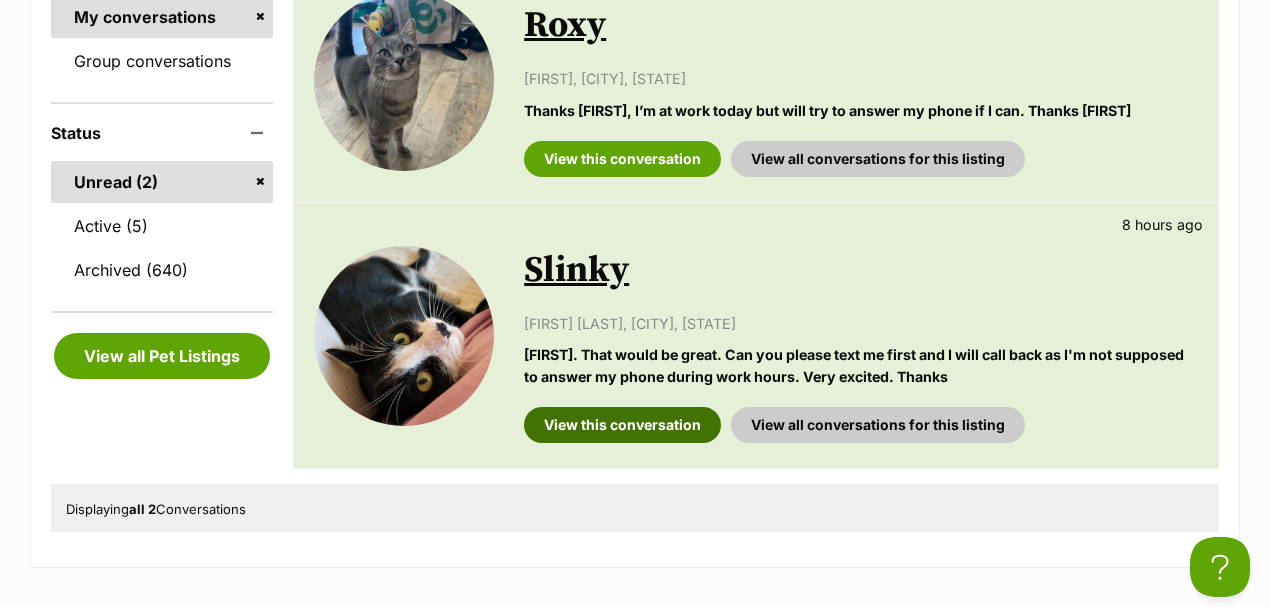 click on "View this conversation" at bounding box center [622, 425] 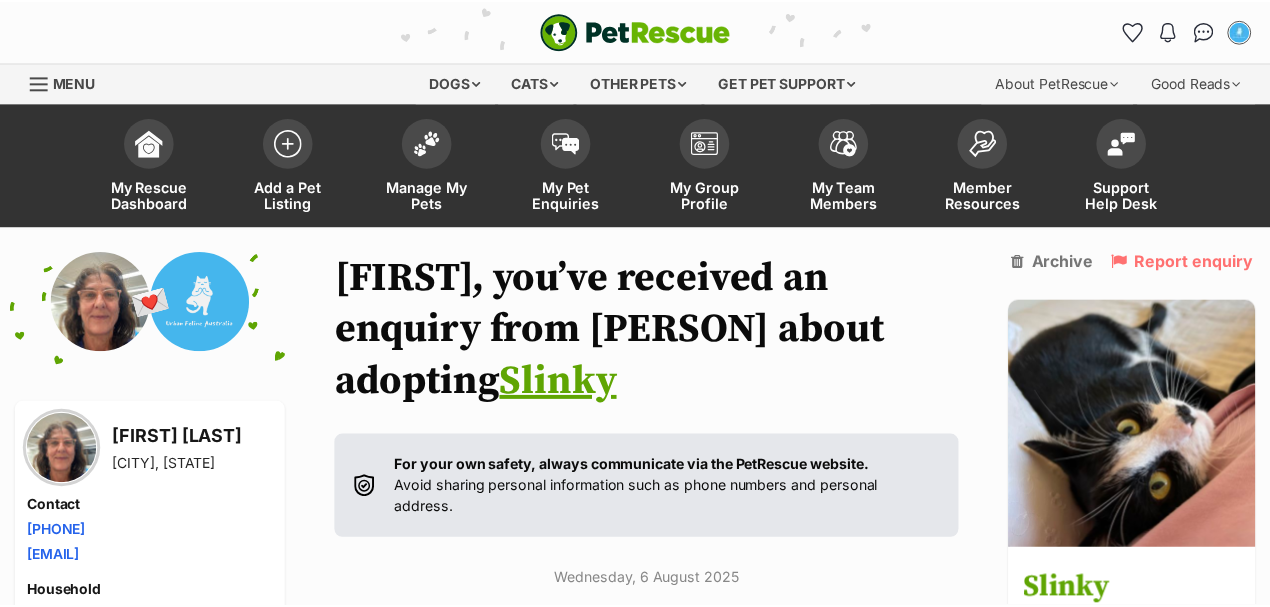 scroll, scrollTop: 0, scrollLeft: 0, axis: both 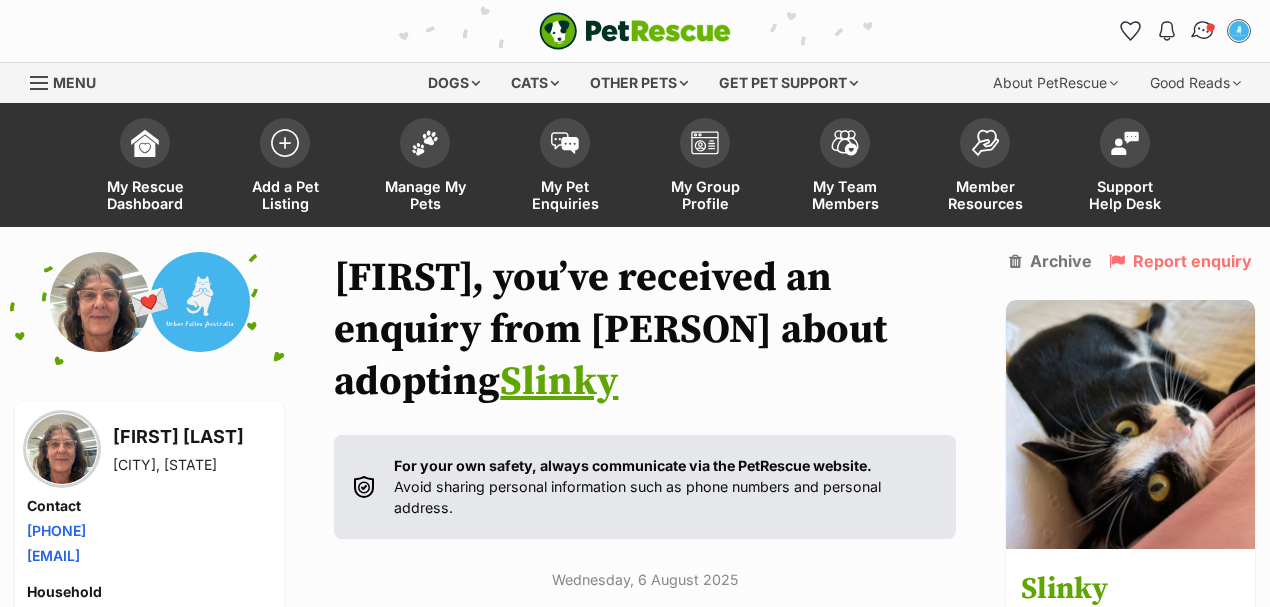 click at bounding box center [1203, 31] 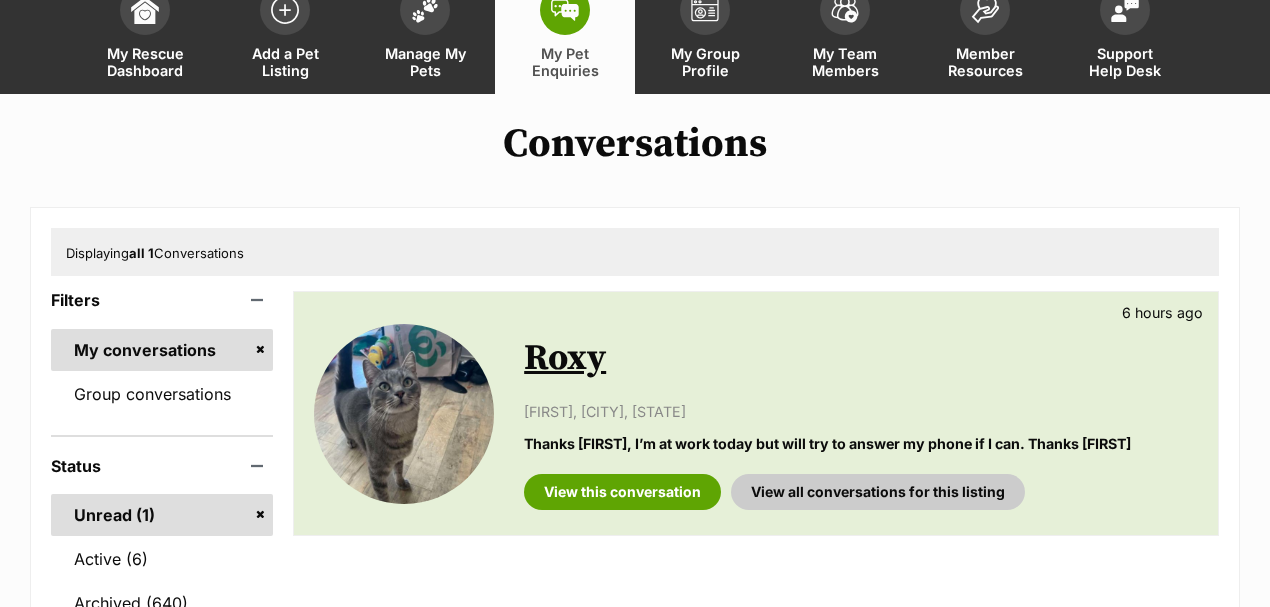 scroll, scrollTop: 266, scrollLeft: 0, axis: vertical 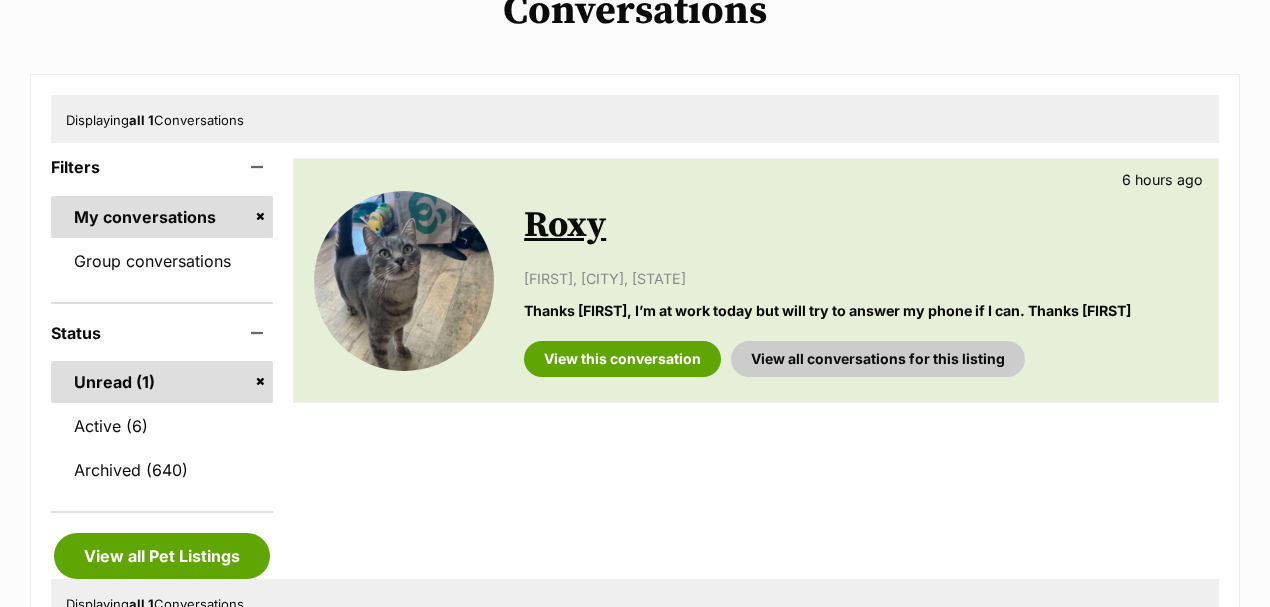 click at bounding box center (404, 281) 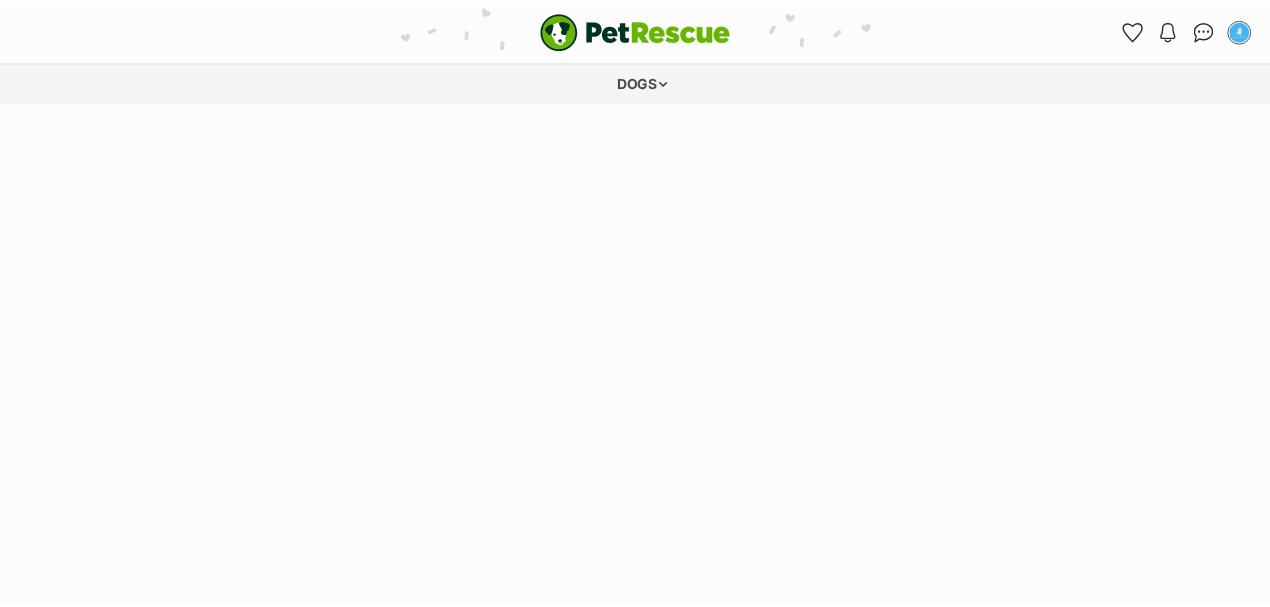 scroll, scrollTop: 0, scrollLeft: 0, axis: both 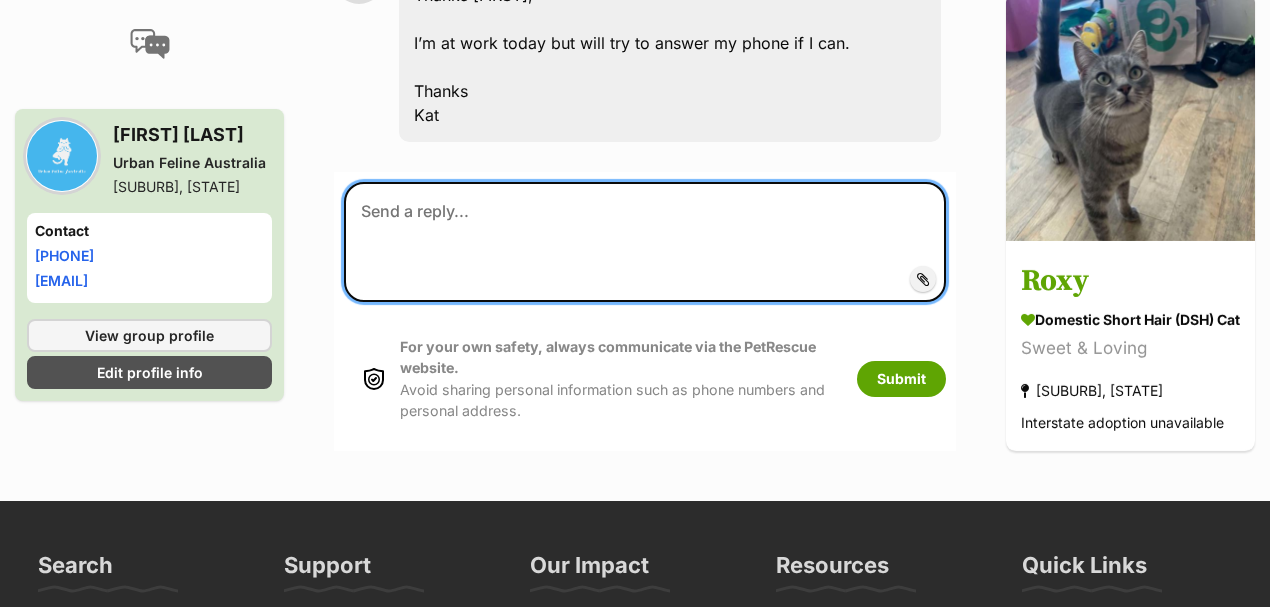 click at bounding box center [645, 242] 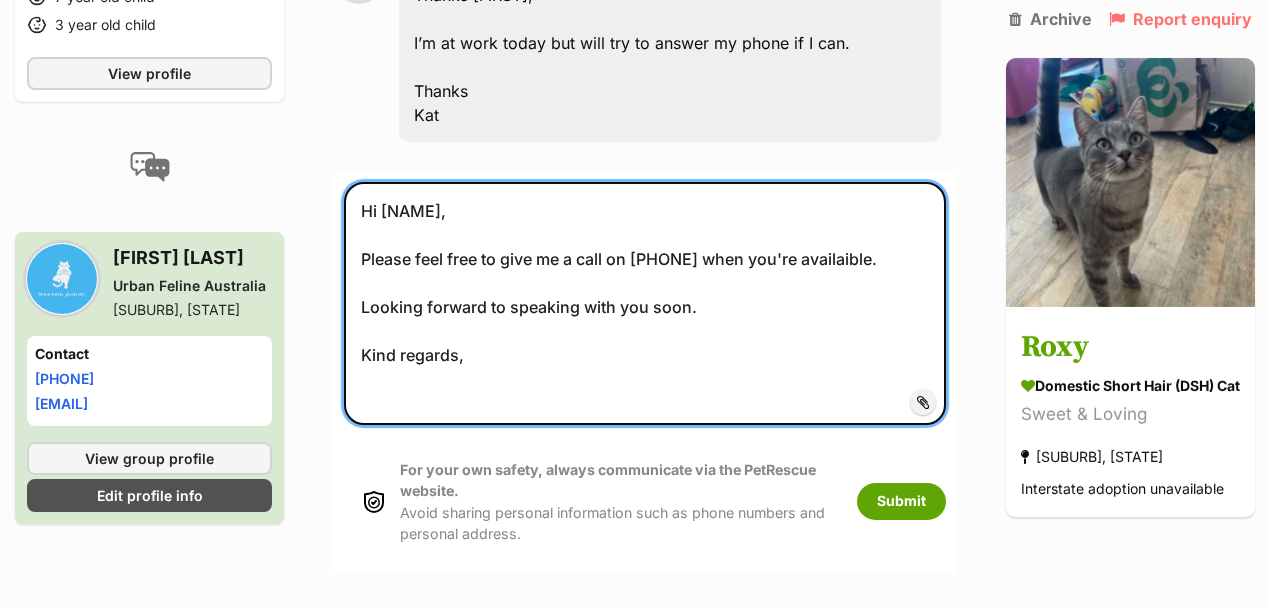 scroll, scrollTop: 13, scrollLeft: 0, axis: vertical 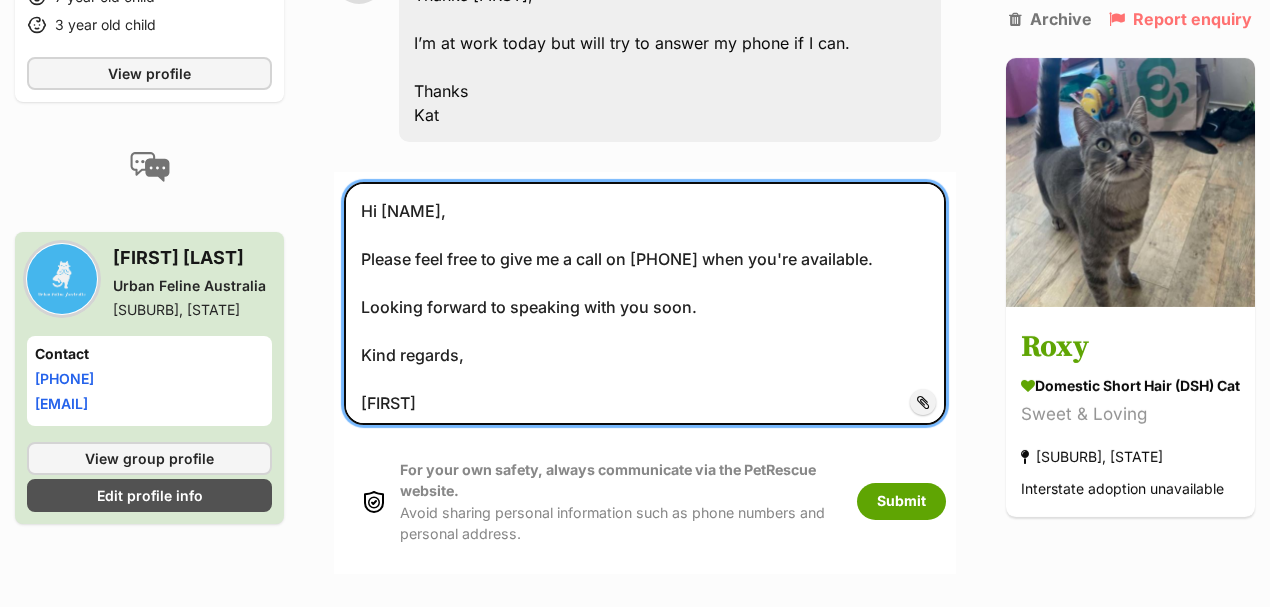 drag, startPoint x: 432, startPoint y: 415, endPoint x: 408, endPoint y: 199, distance: 217.32924 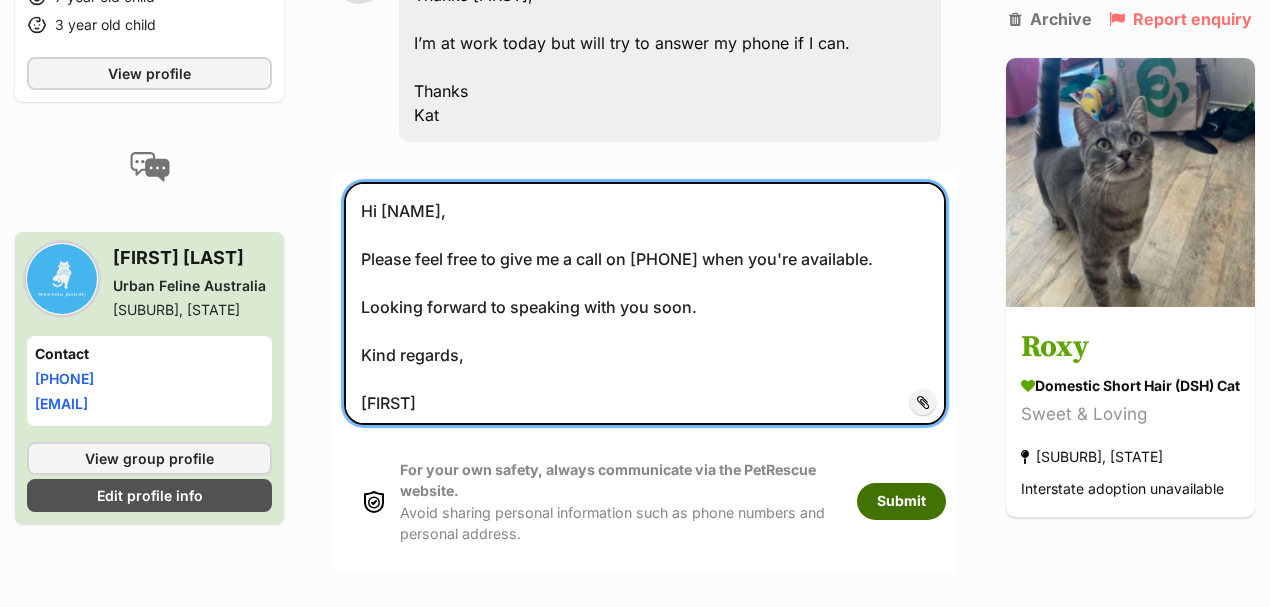 type on "Hi Kat,
Please feel free to give me a call on 0435451025 when you're available.
Looking forward to speaking with you soon.
Kind regards,
Daniel" 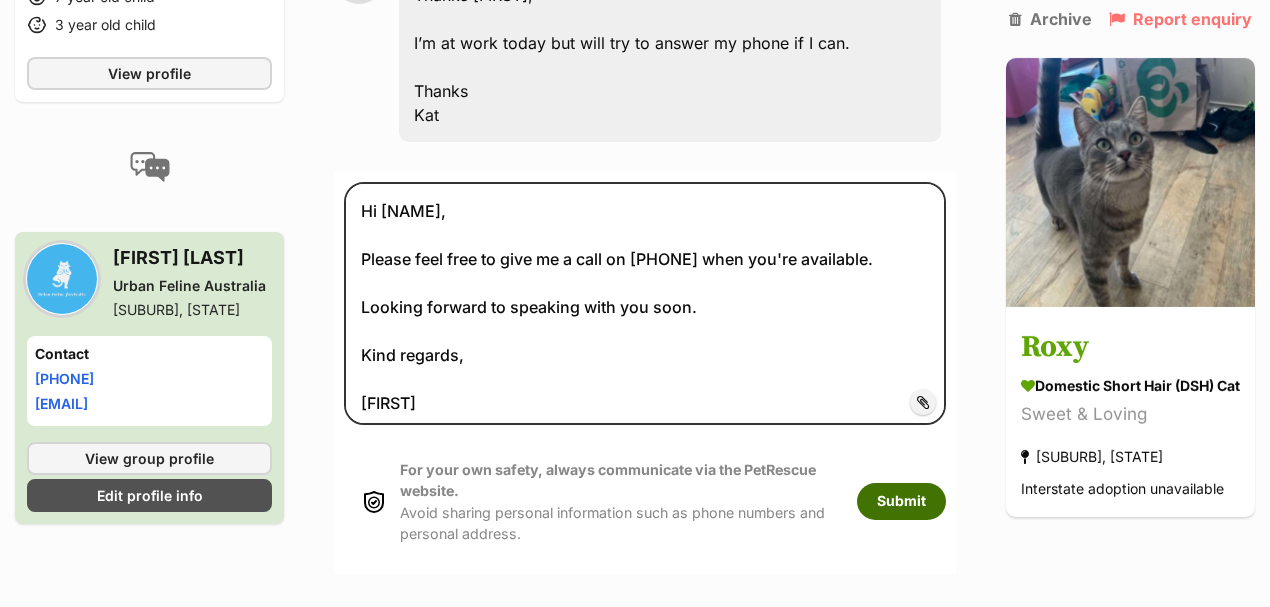 click on "Submit" at bounding box center (901, 501) 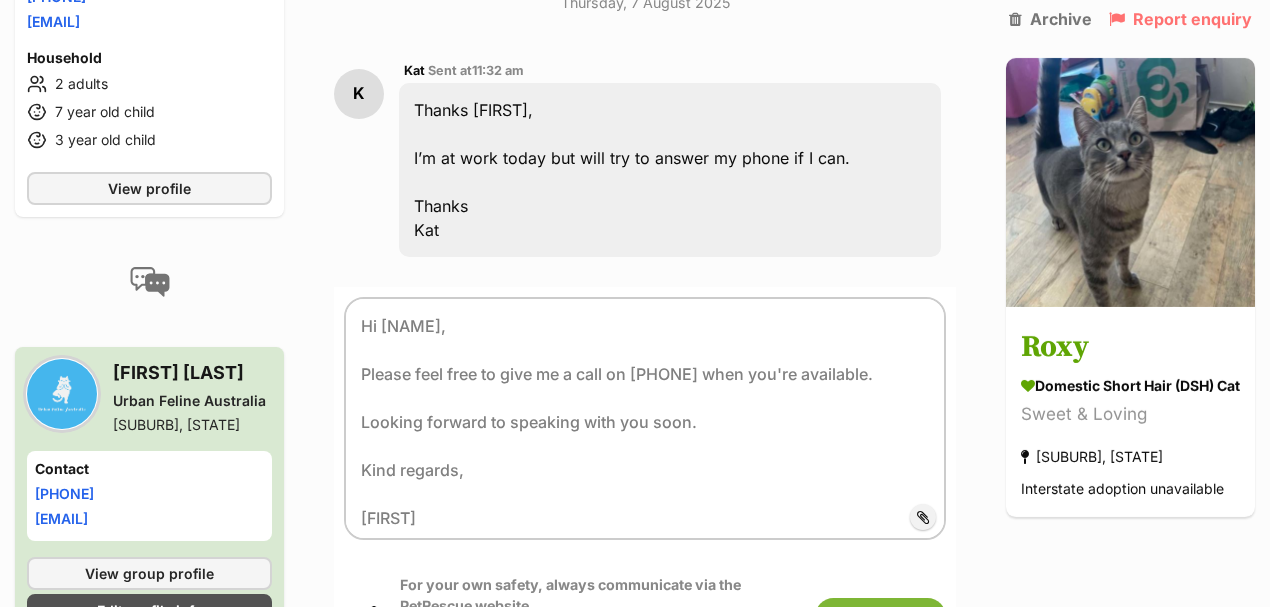 scroll, scrollTop: 1266, scrollLeft: 0, axis: vertical 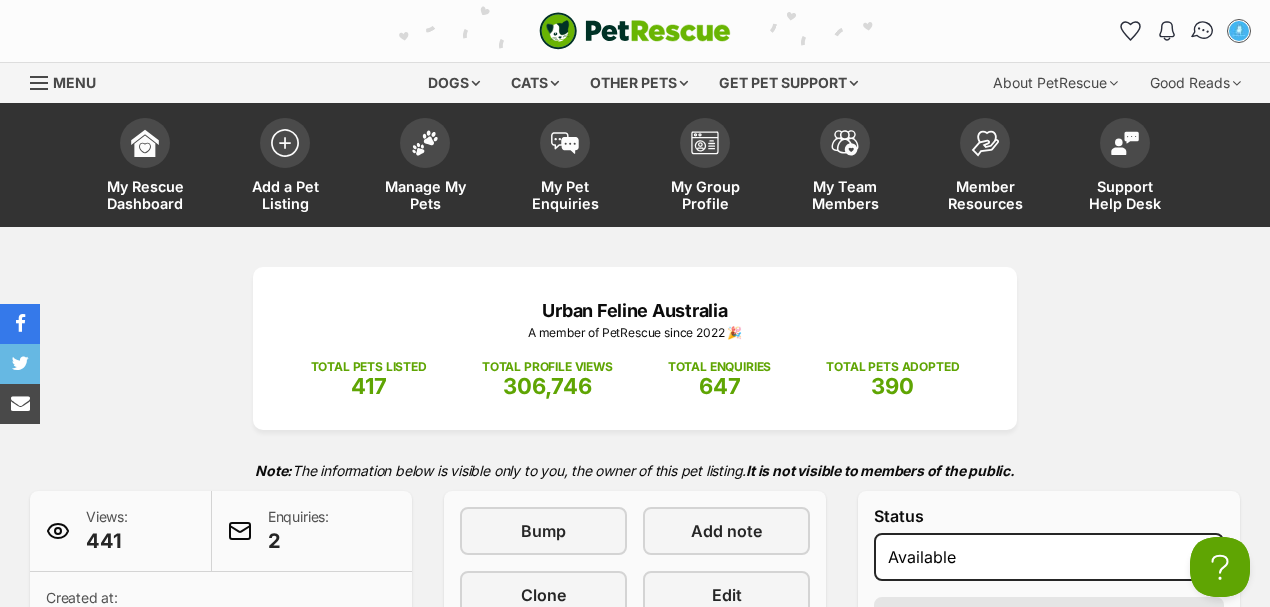 click at bounding box center (1203, 31) 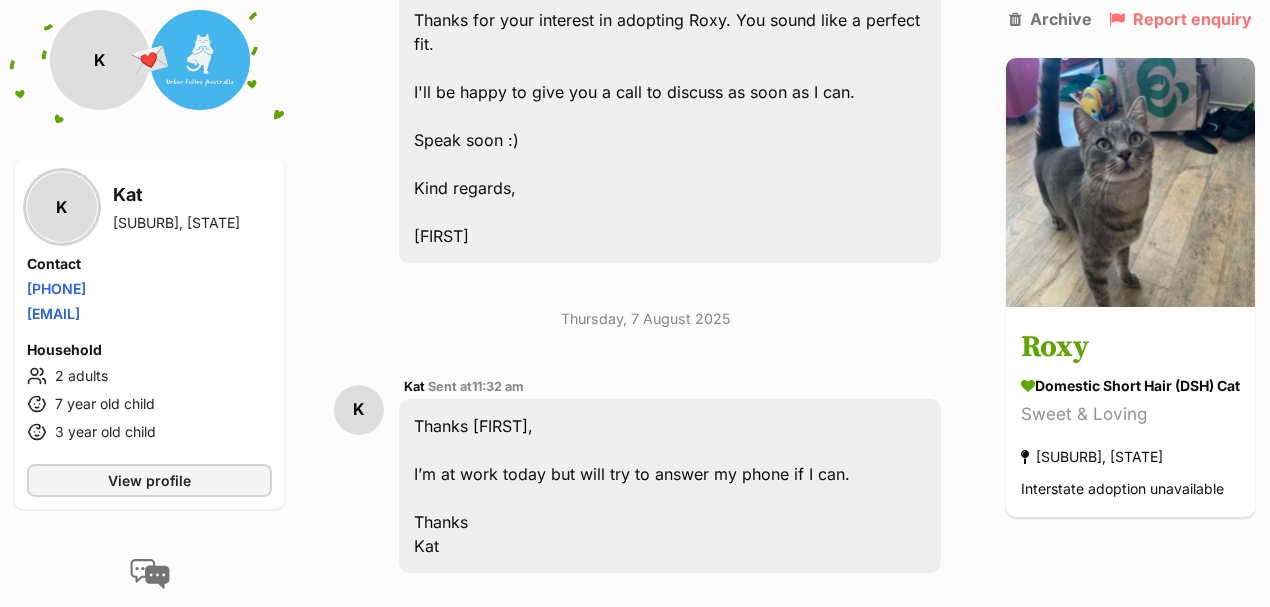 scroll, scrollTop: 0, scrollLeft: 0, axis: both 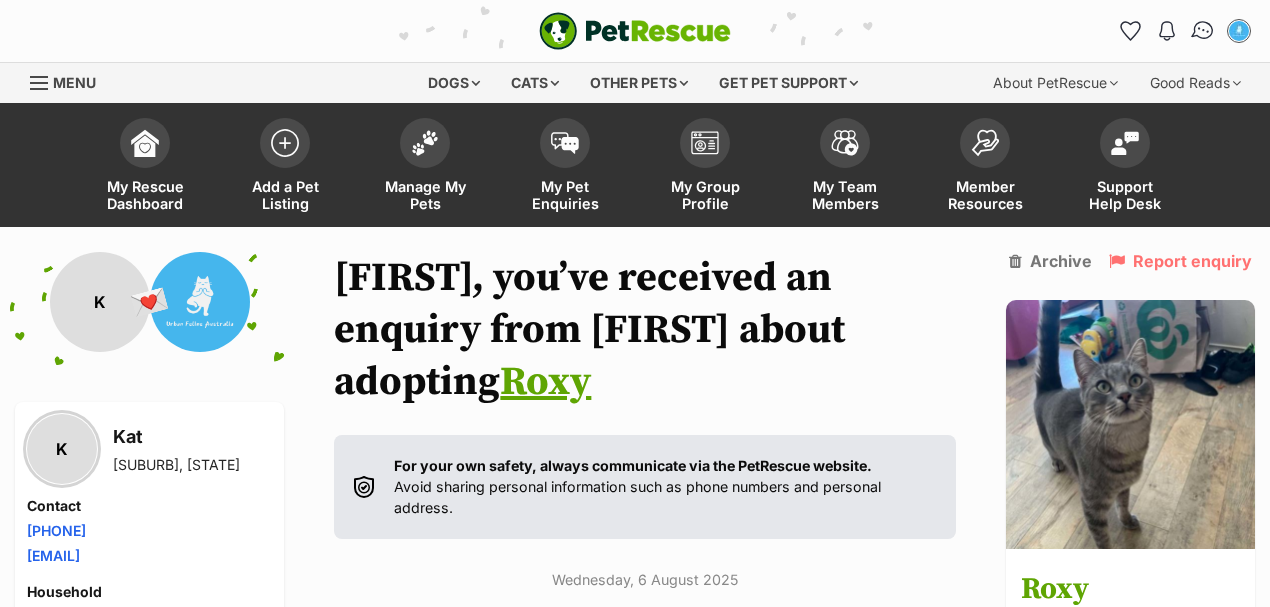 click at bounding box center [1203, 31] 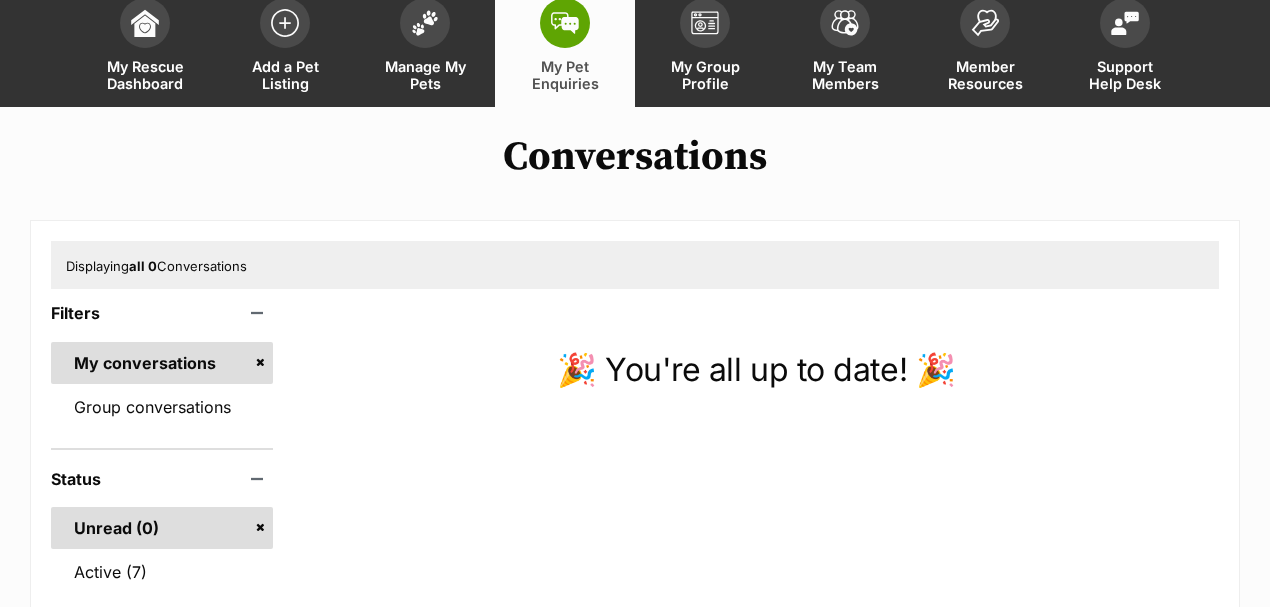 scroll, scrollTop: 333, scrollLeft: 0, axis: vertical 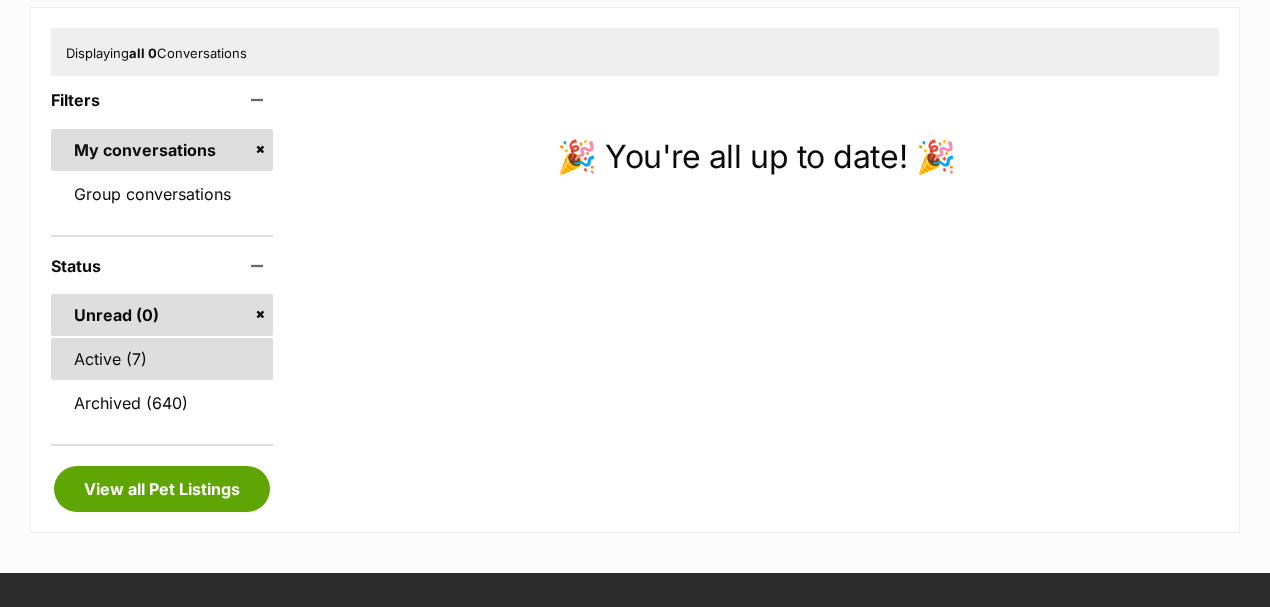 click on "Active (7)" at bounding box center [162, 359] 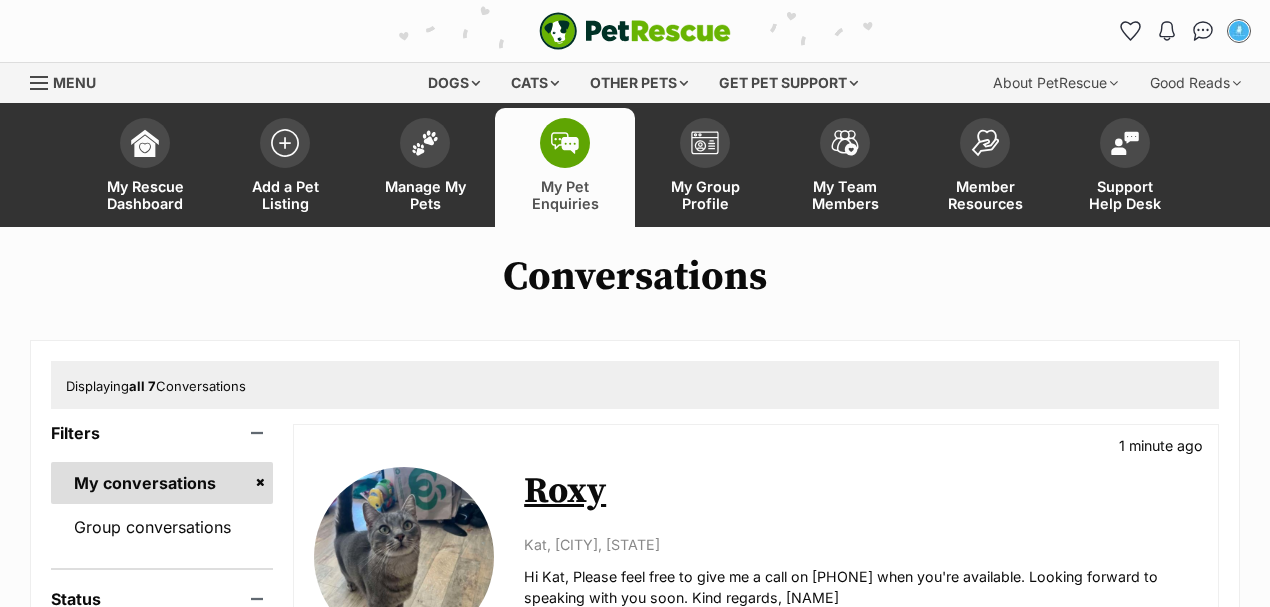 scroll, scrollTop: 0, scrollLeft: 0, axis: both 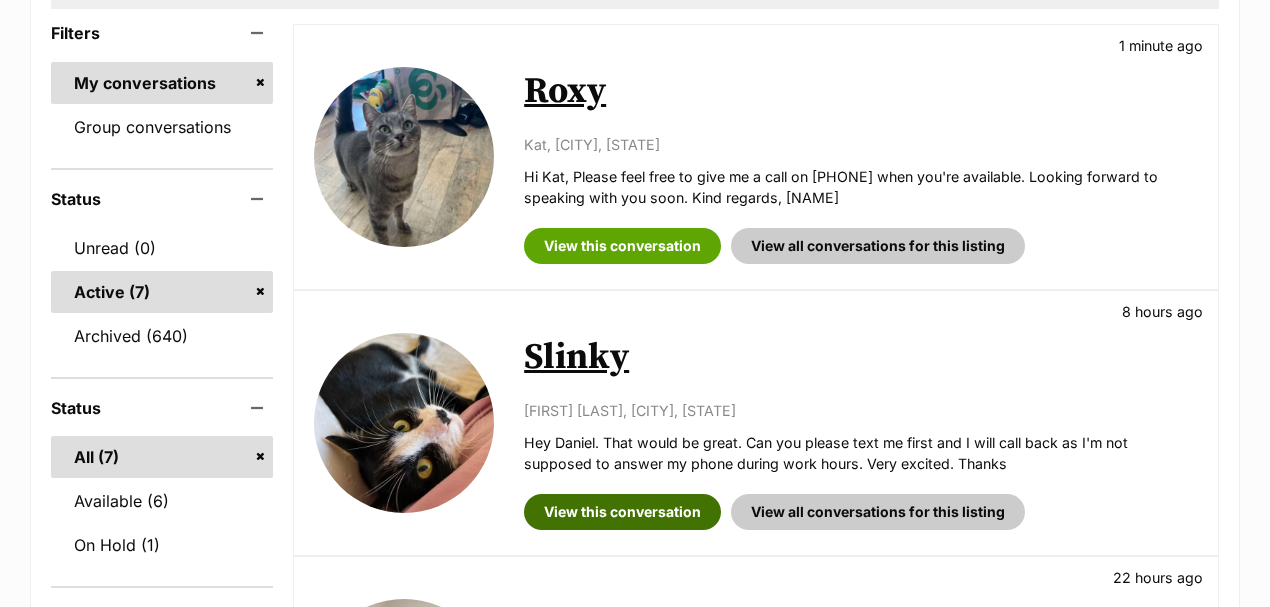 click on "View this conversation" at bounding box center [622, 512] 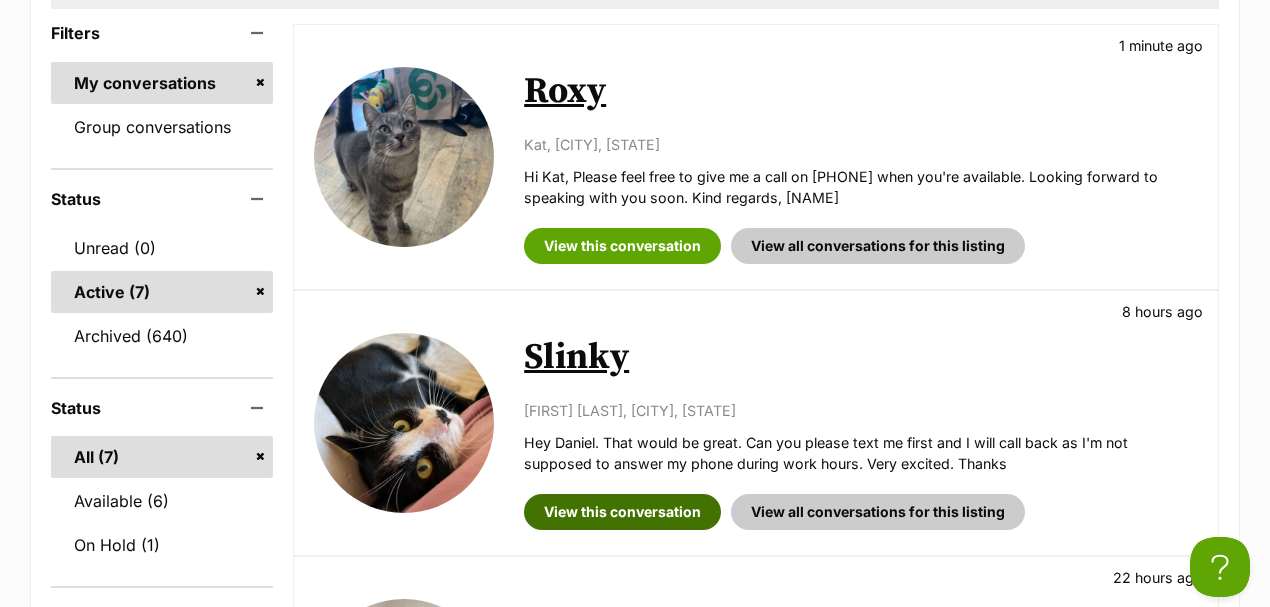 scroll, scrollTop: 0, scrollLeft: 0, axis: both 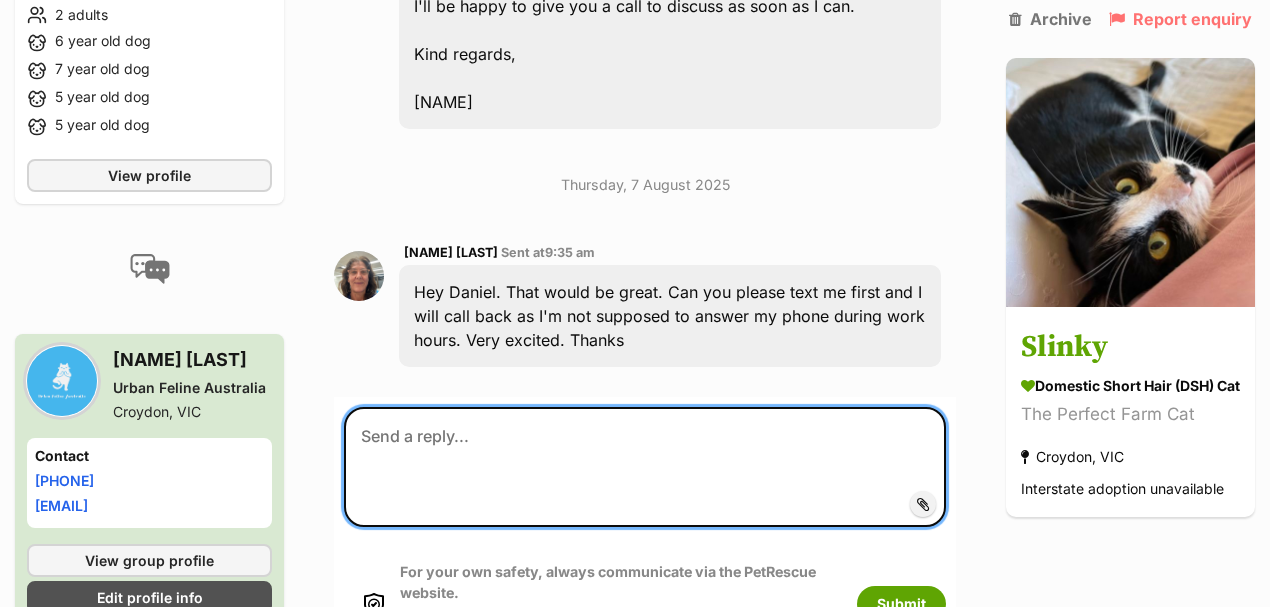 click at bounding box center [645, 467] 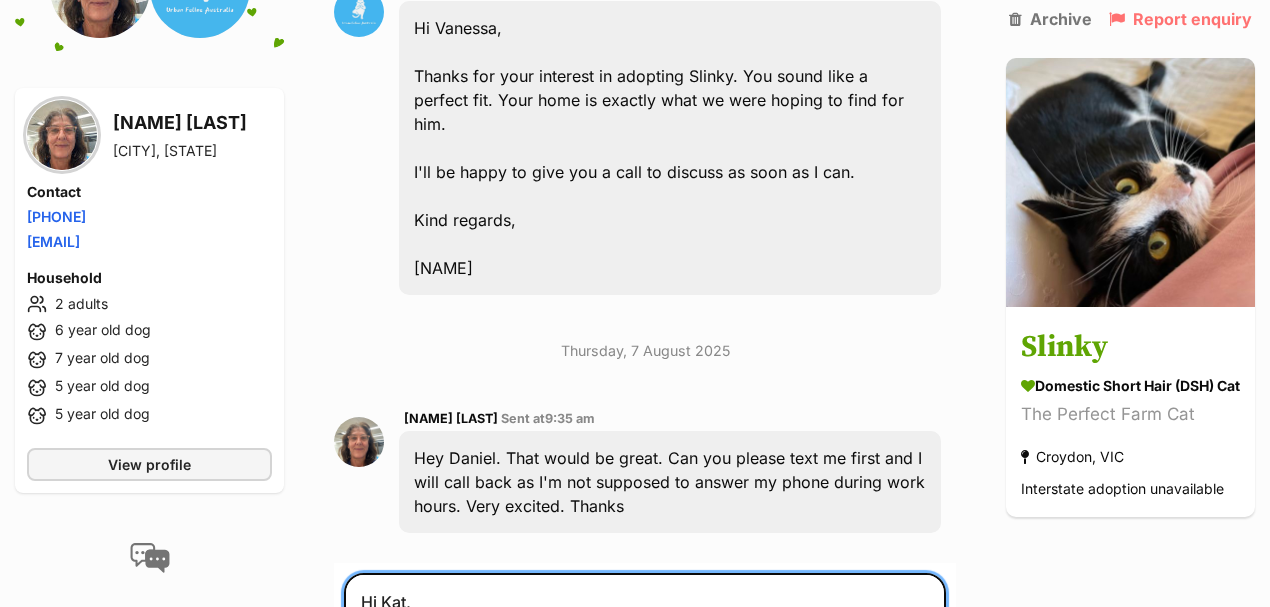 scroll, scrollTop: 1213, scrollLeft: 0, axis: vertical 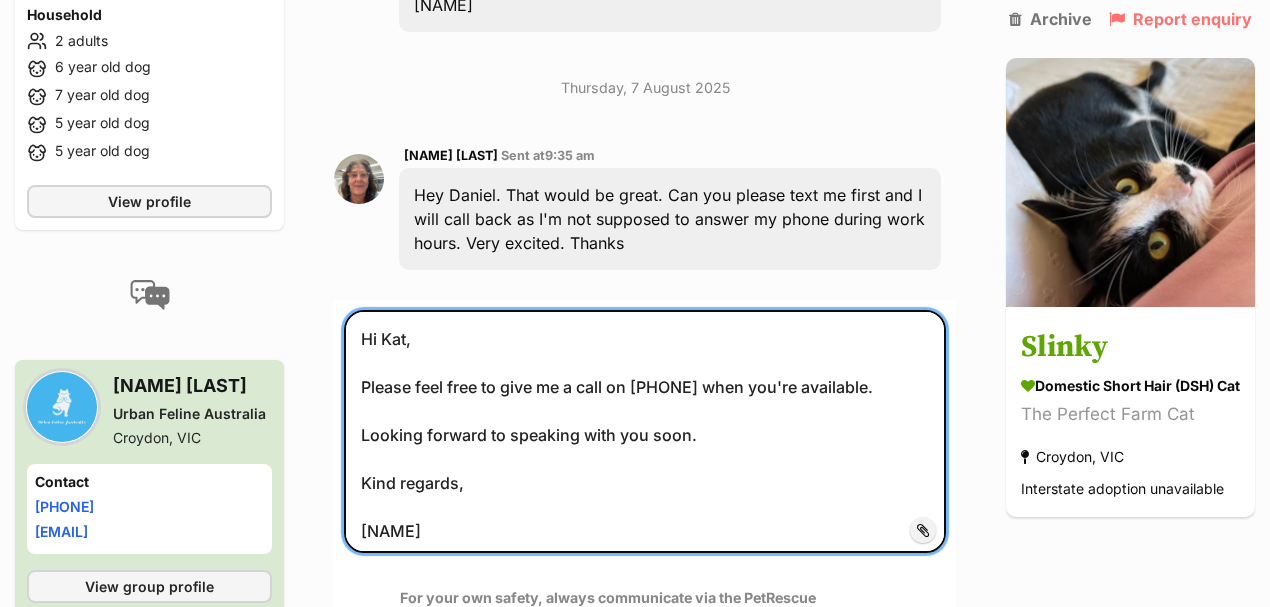 click on "Hi Kat,
Please feel free to give me a call on 0435451025 when you're available.
Looking forward to speaking with you soon.
Kind regards,
Daniel" at bounding box center [645, 431] 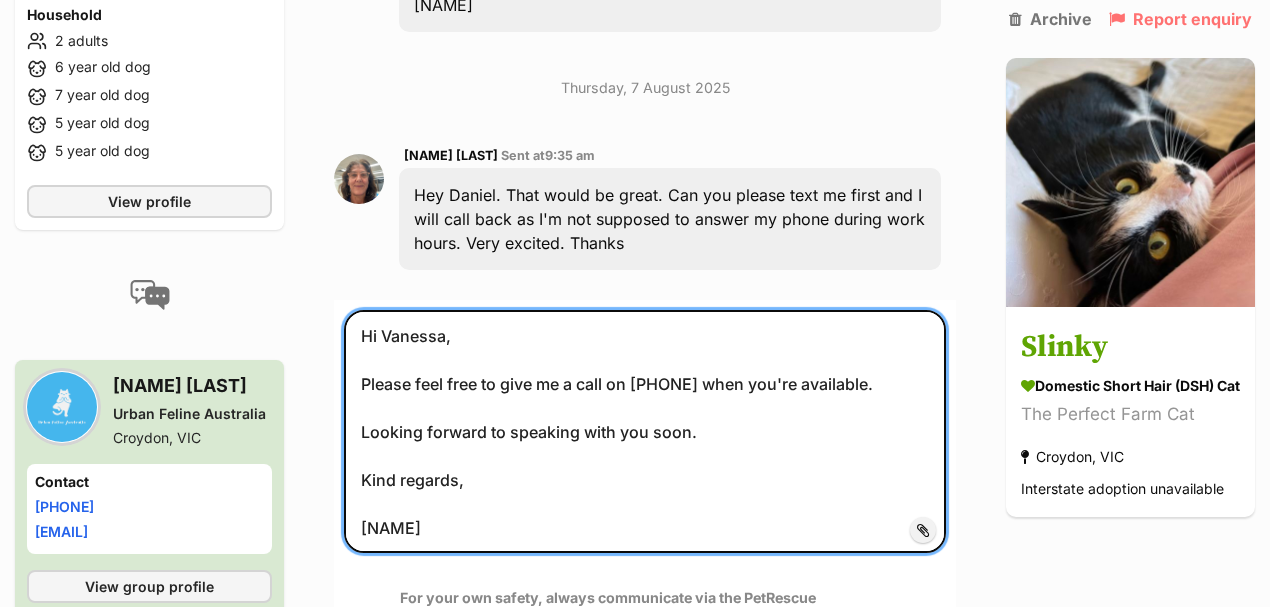 scroll, scrollTop: 6, scrollLeft: 0, axis: vertical 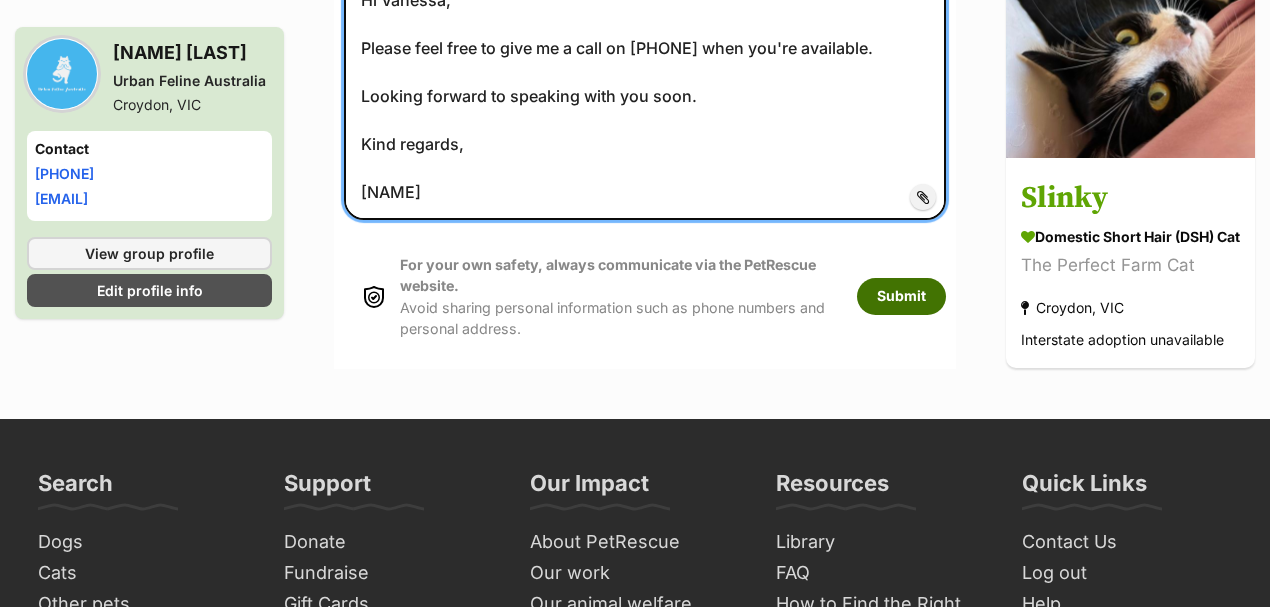 type on "Hi Vanessa,
Please feel free to give me a call on 0435451025 when you're available.
Looking forward to speaking with you soon.
Kind regards,
Daniel" 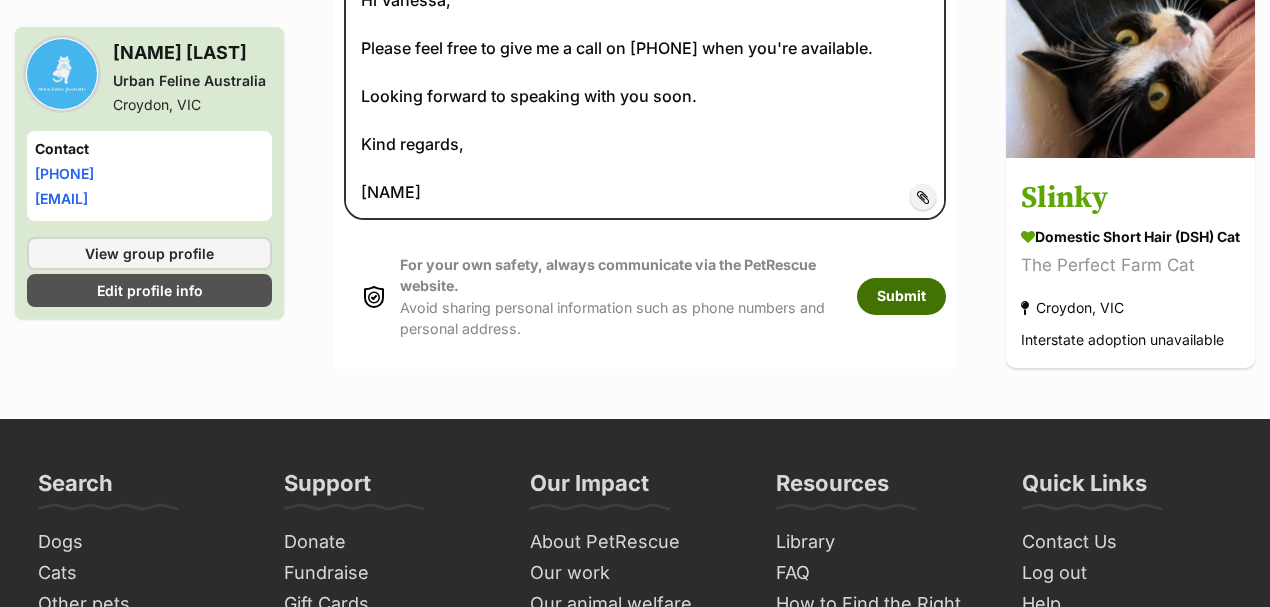 click on "Submit" at bounding box center (901, 296) 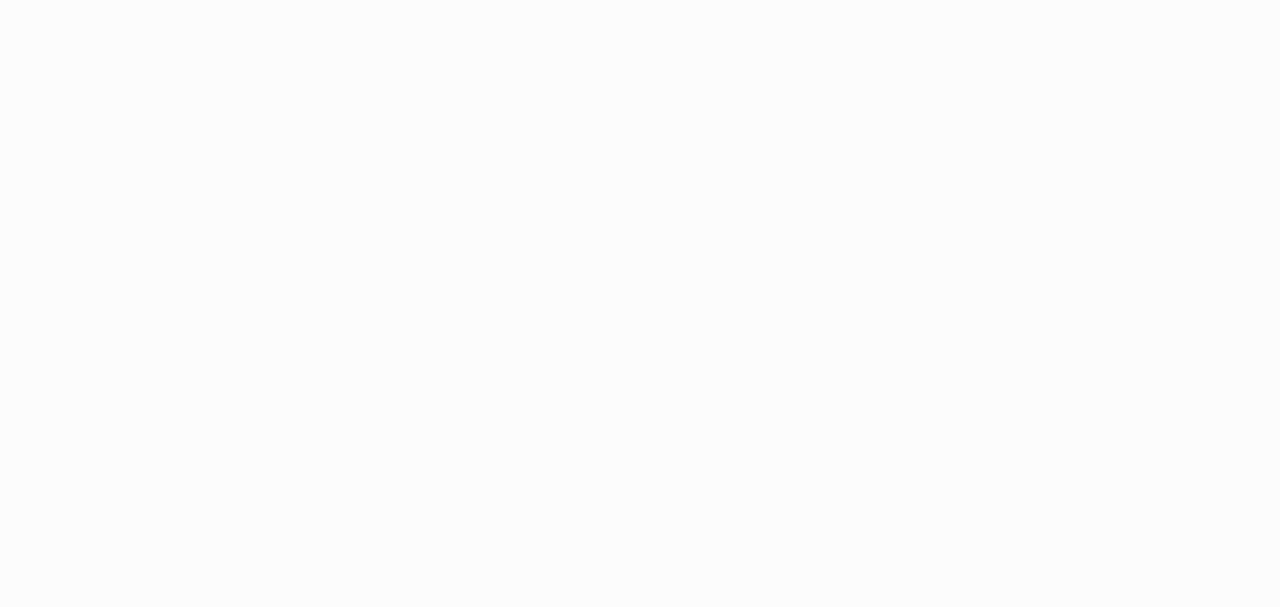 scroll, scrollTop: 0, scrollLeft: 0, axis: both 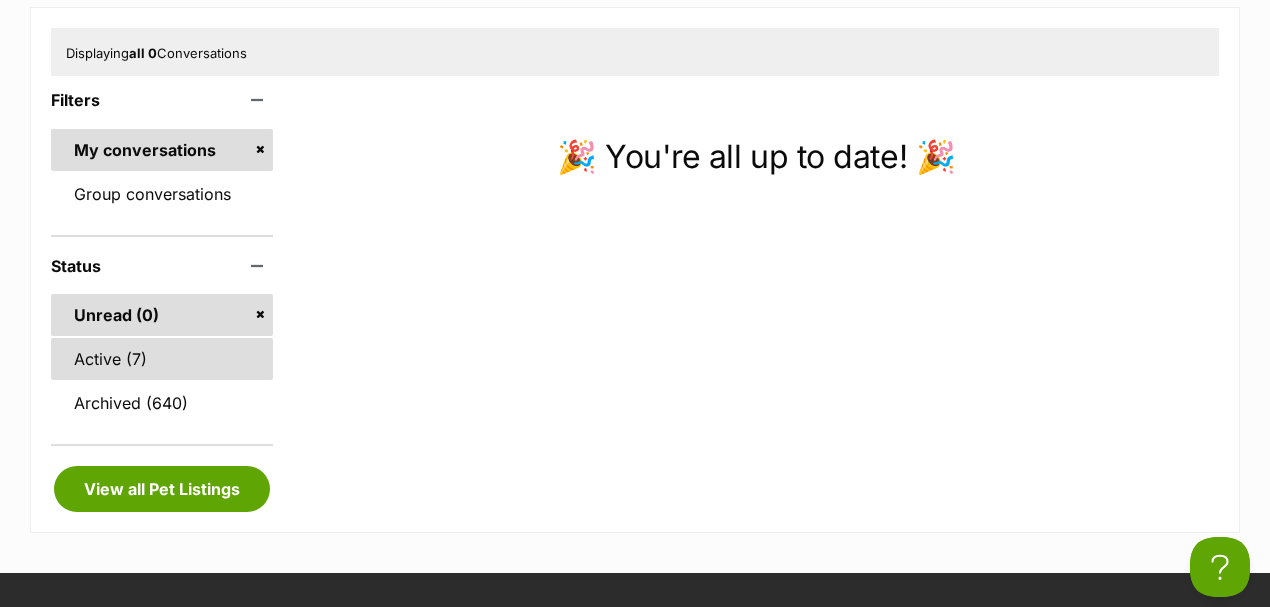 click on "Active (7)" at bounding box center (162, 359) 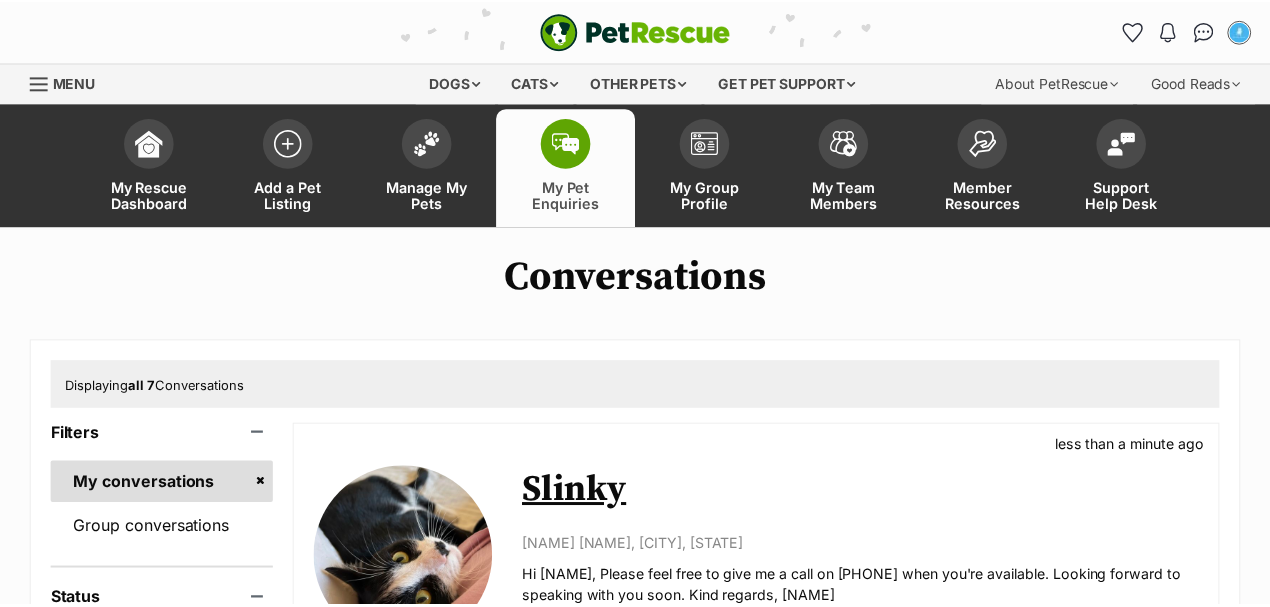 scroll, scrollTop: 0, scrollLeft: 0, axis: both 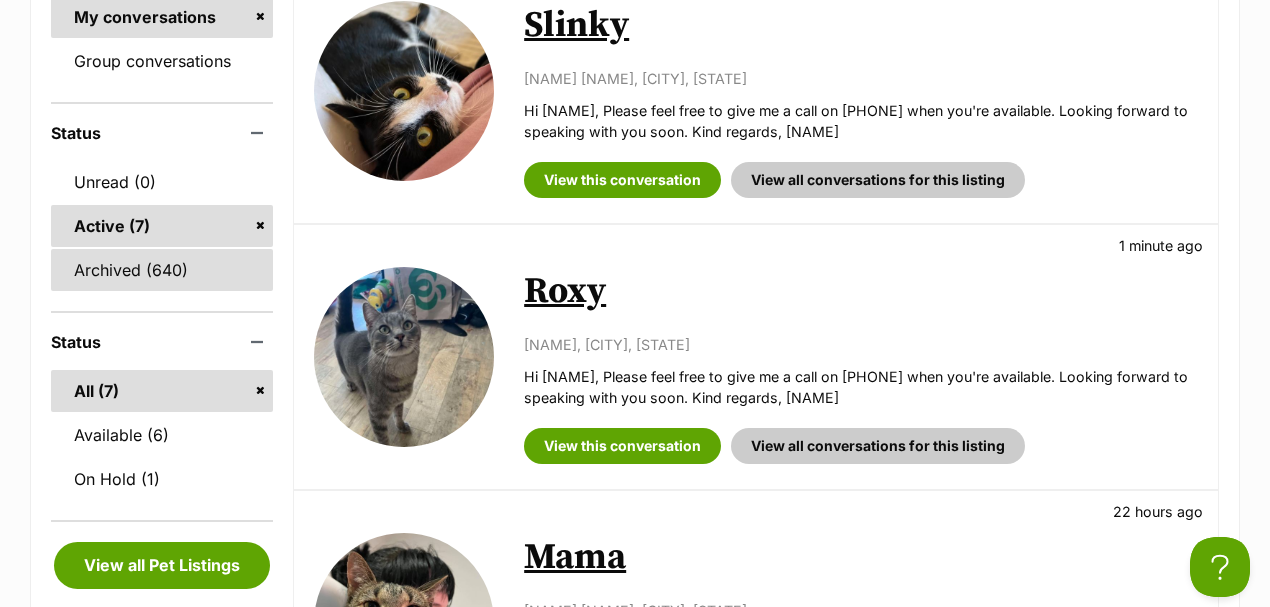click on "Archived (640)" at bounding box center (162, 270) 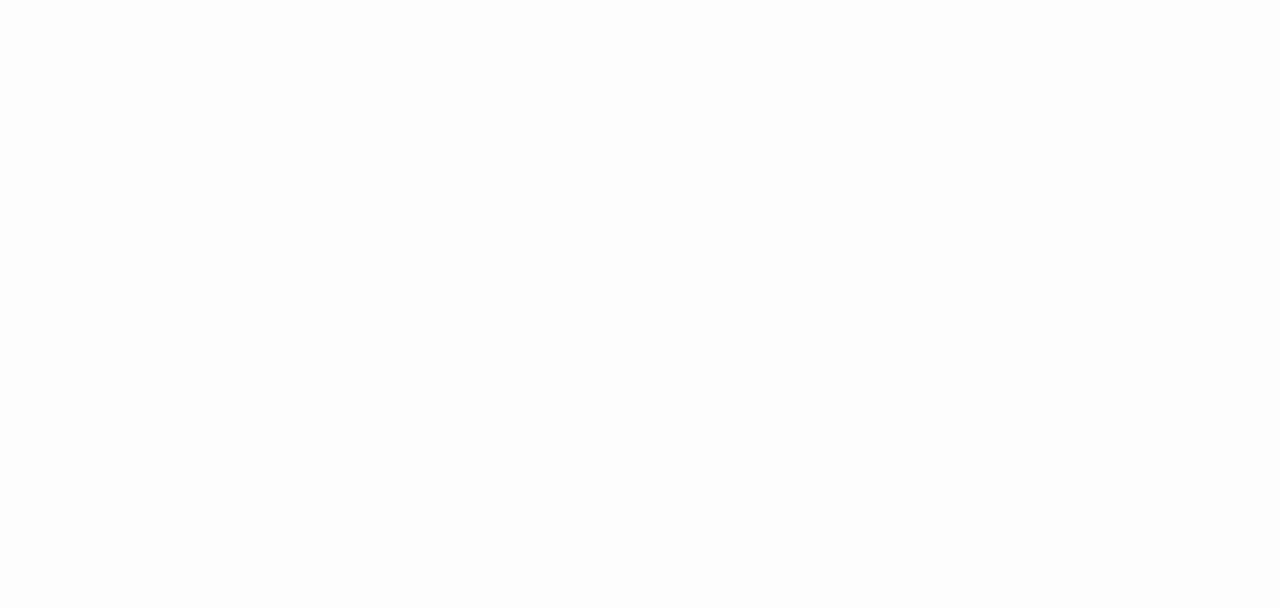 scroll, scrollTop: 0, scrollLeft: 0, axis: both 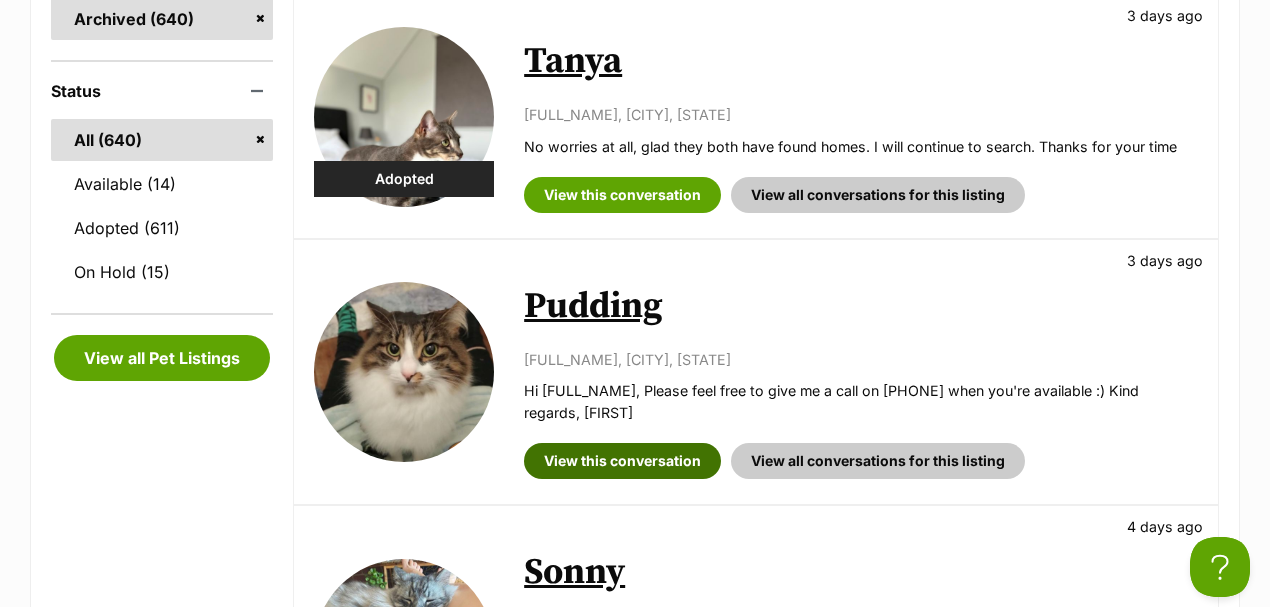 click on "View this conversation" at bounding box center [622, 461] 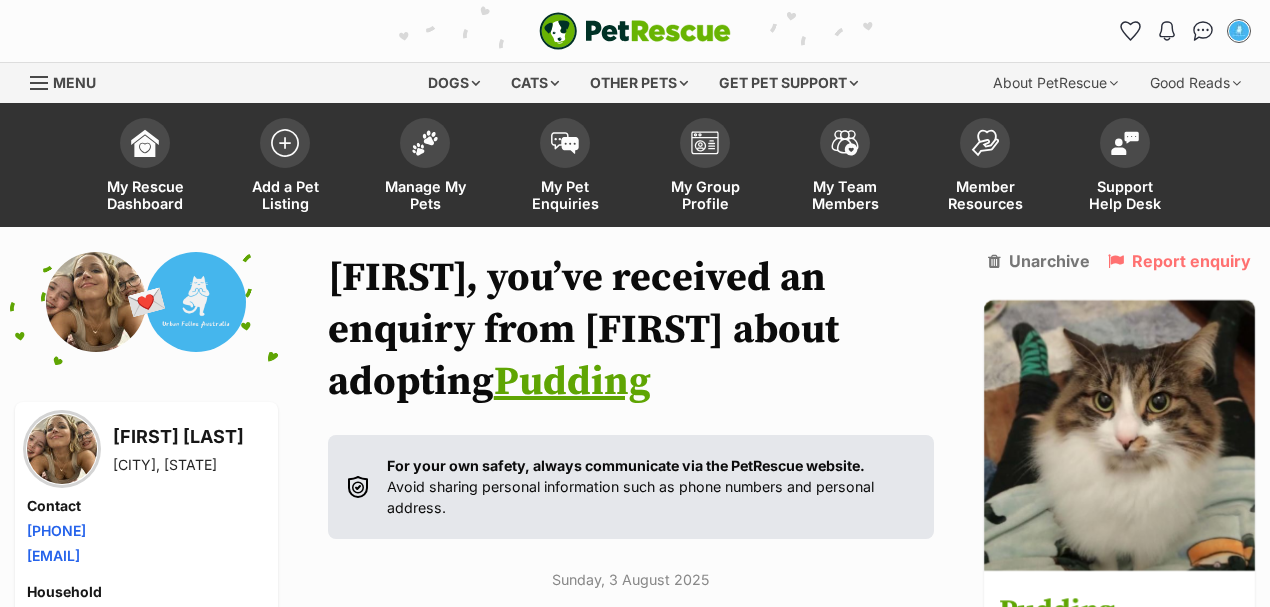 scroll, scrollTop: 0, scrollLeft: 0, axis: both 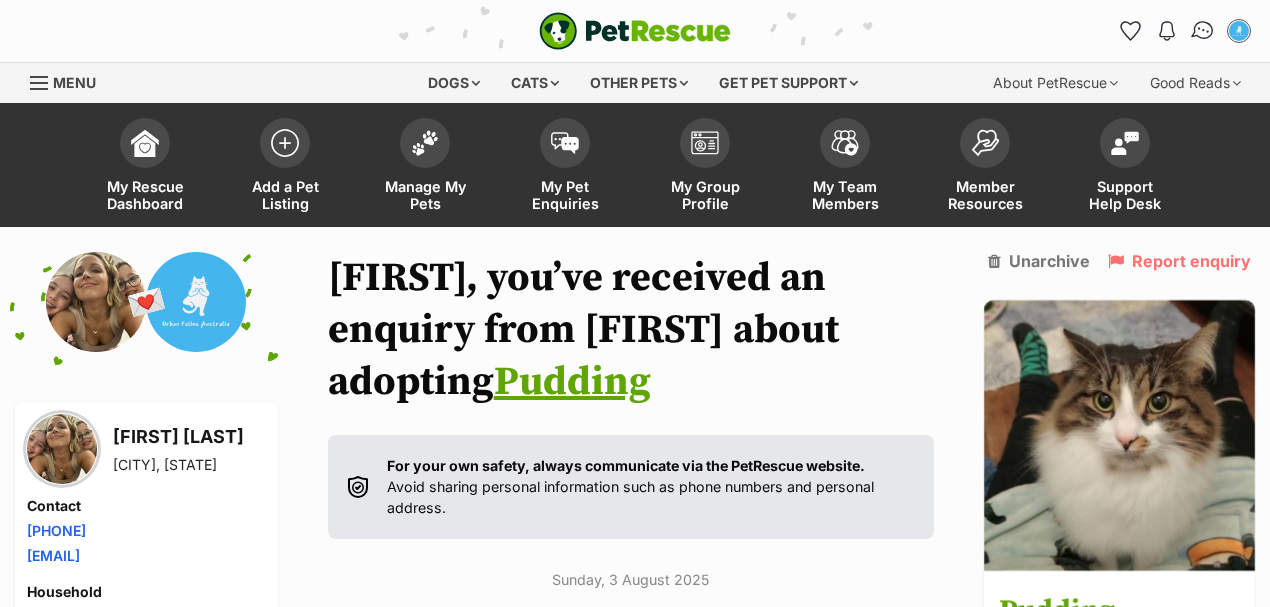 click at bounding box center (1203, 31) 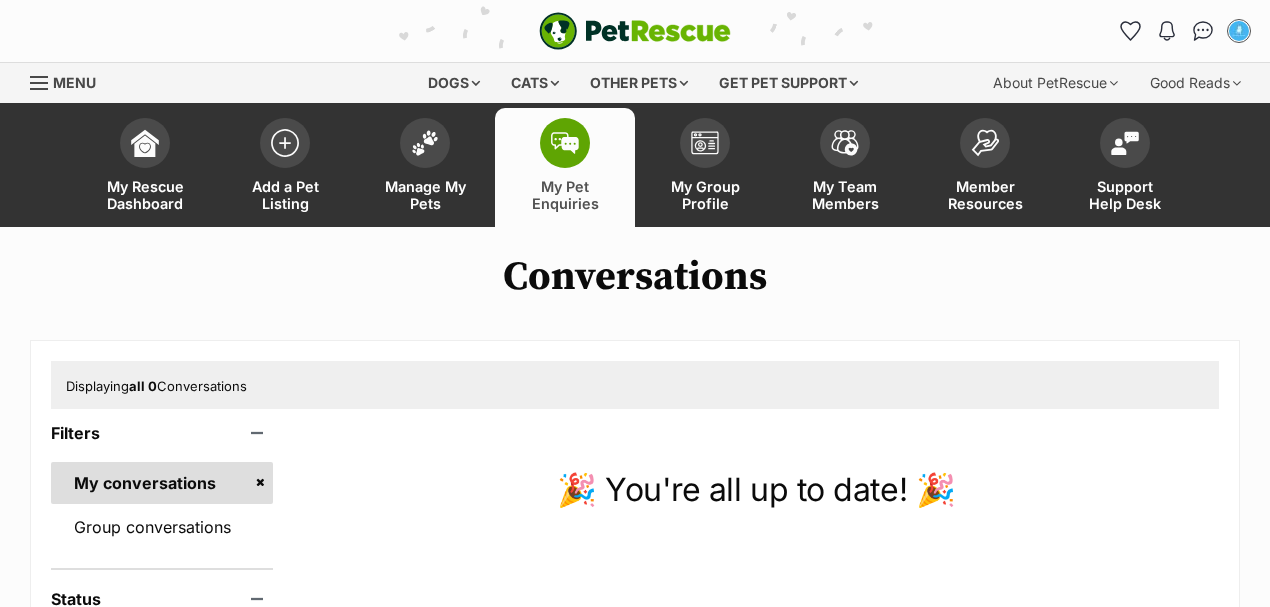scroll, scrollTop: 0, scrollLeft: 0, axis: both 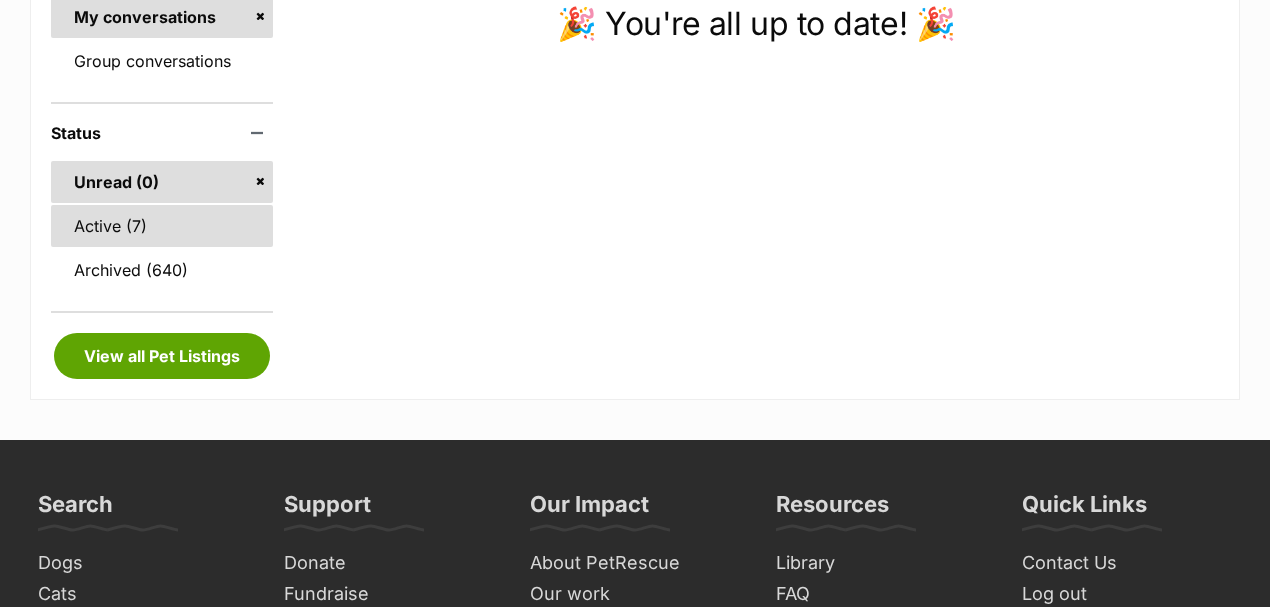 click on "Active (7)" at bounding box center [162, 226] 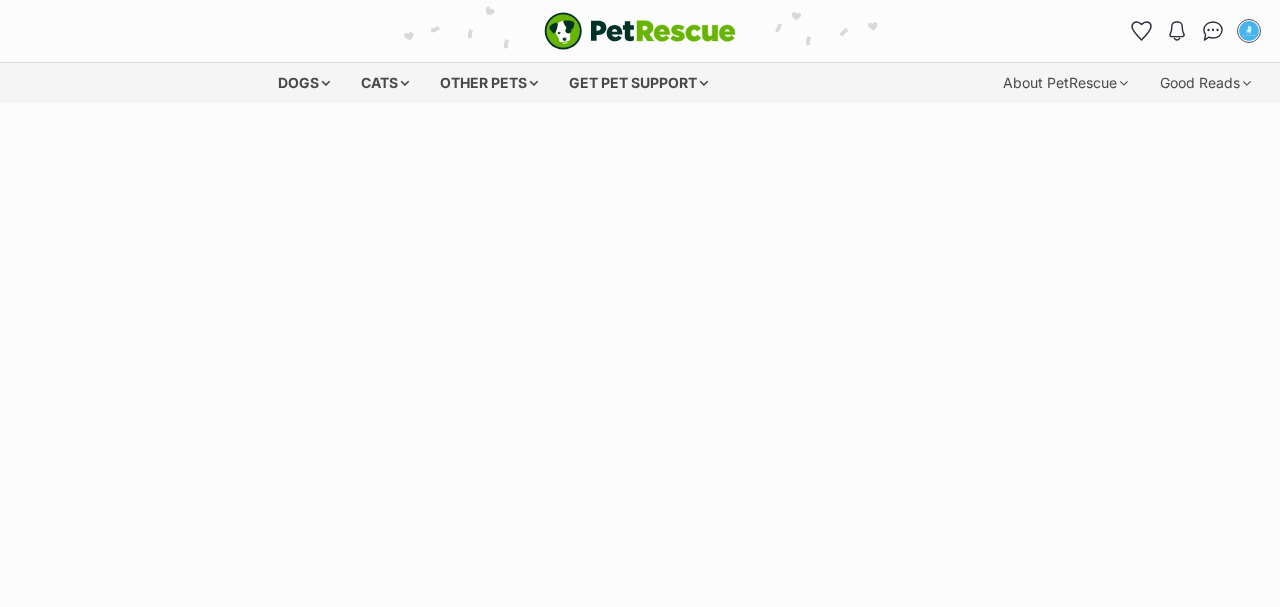 scroll, scrollTop: 0, scrollLeft: 0, axis: both 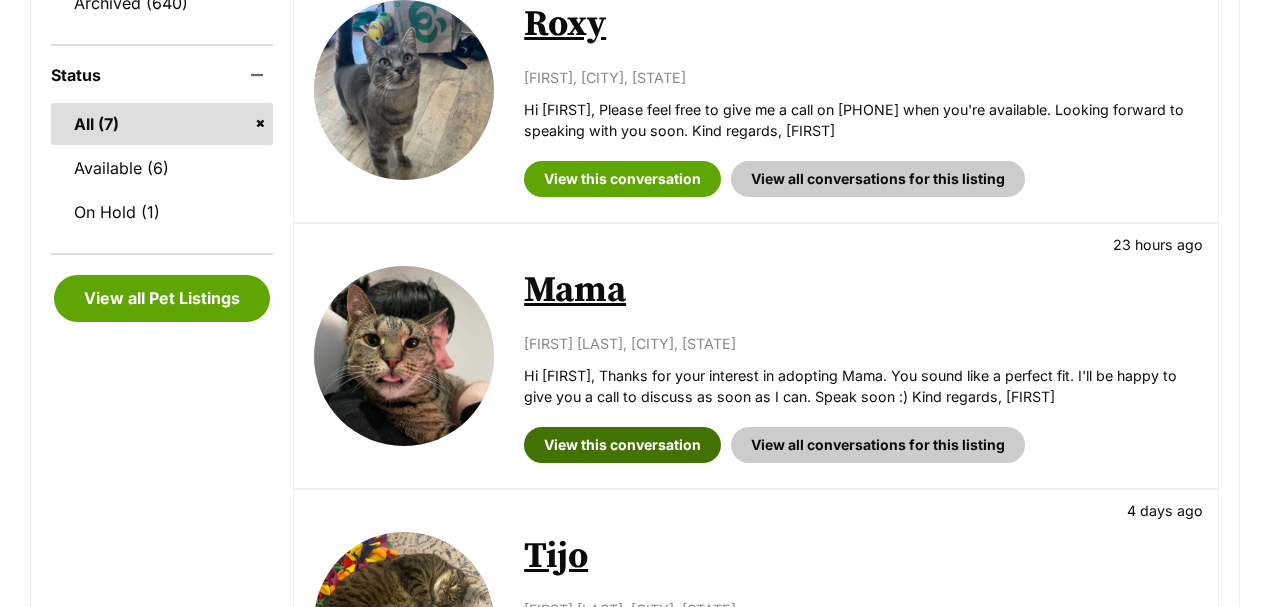 click on "View this conversation" at bounding box center [622, 445] 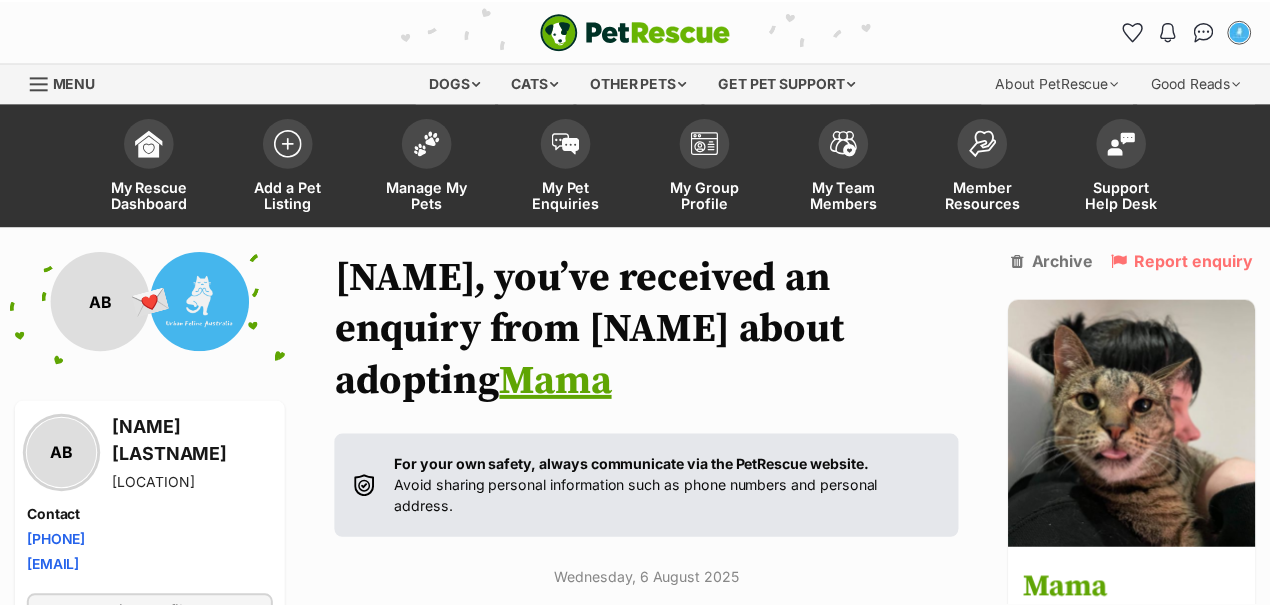 scroll, scrollTop: 0, scrollLeft: 0, axis: both 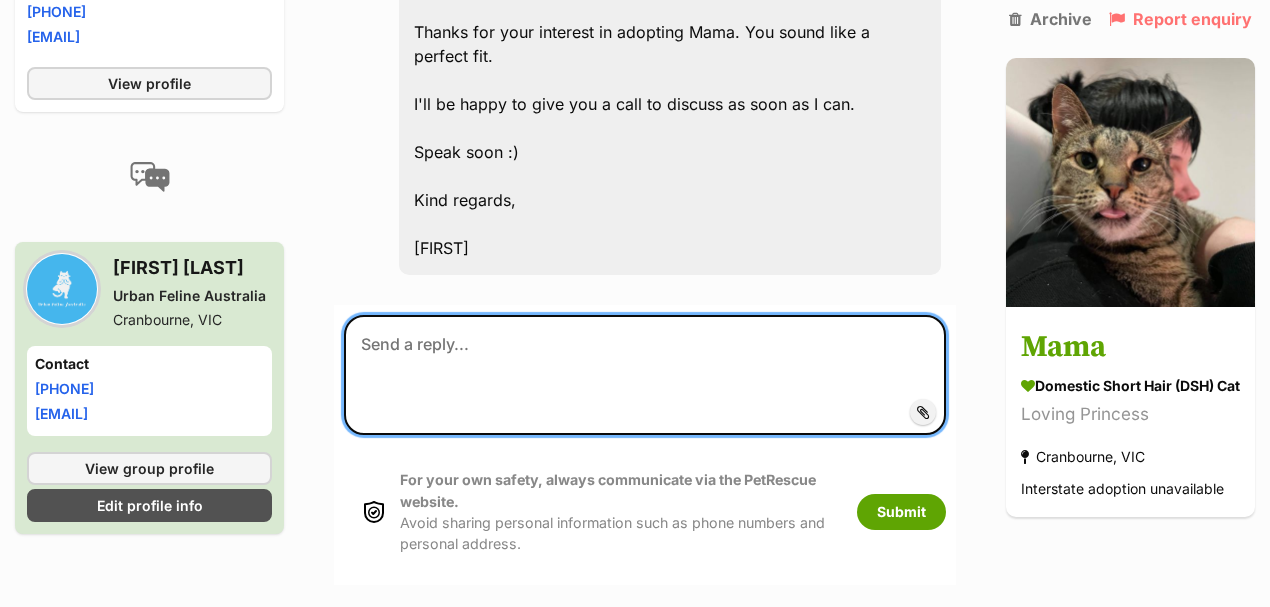 click at bounding box center (645, 375) 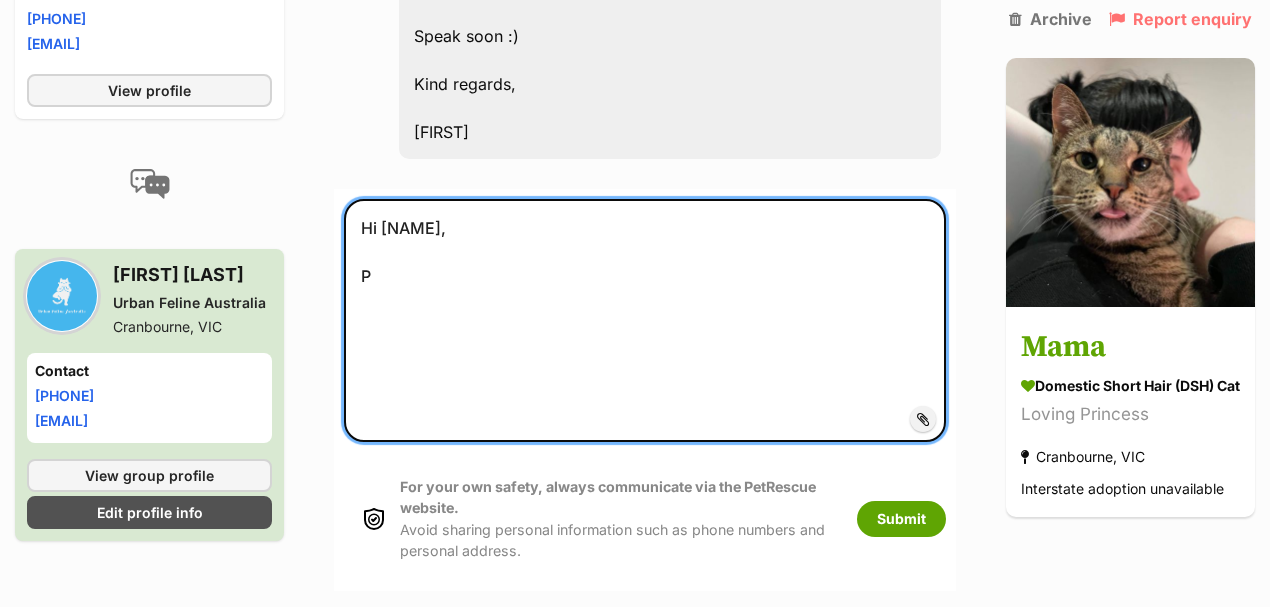 scroll, scrollTop: 1376, scrollLeft: 0, axis: vertical 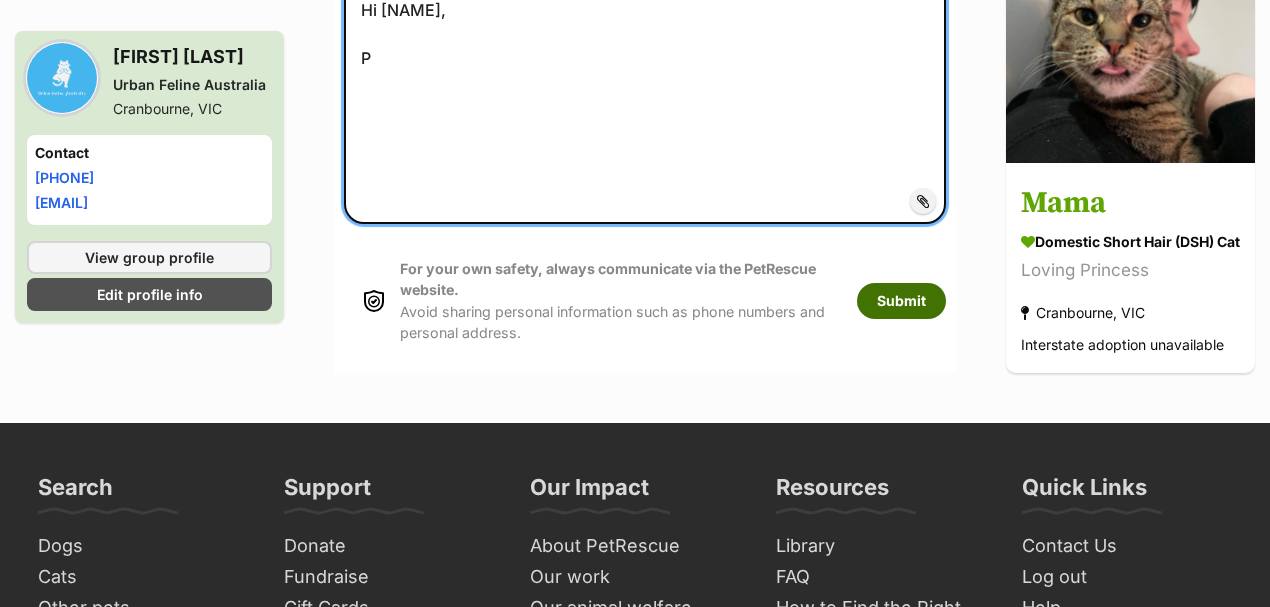 type on "Hi Anni,
Please give me a call on 0435451025 when you're available.
Looking forward to speaking with you soon.
Kind regards,
Daniel" 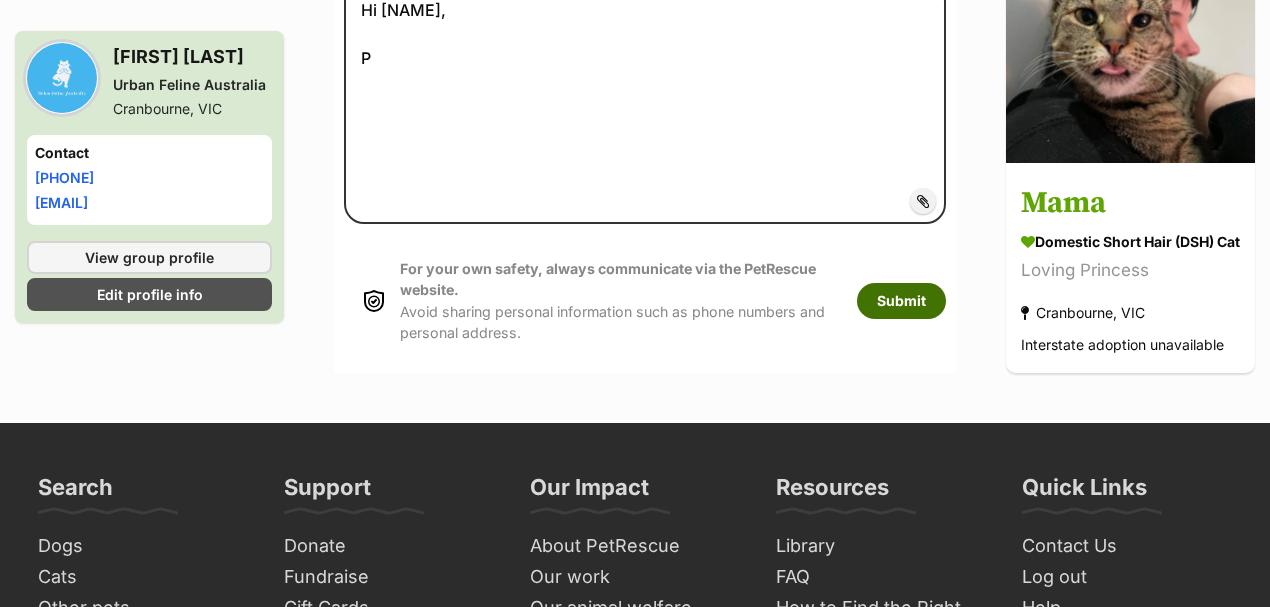 click on "Submit" at bounding box center [901, 301] 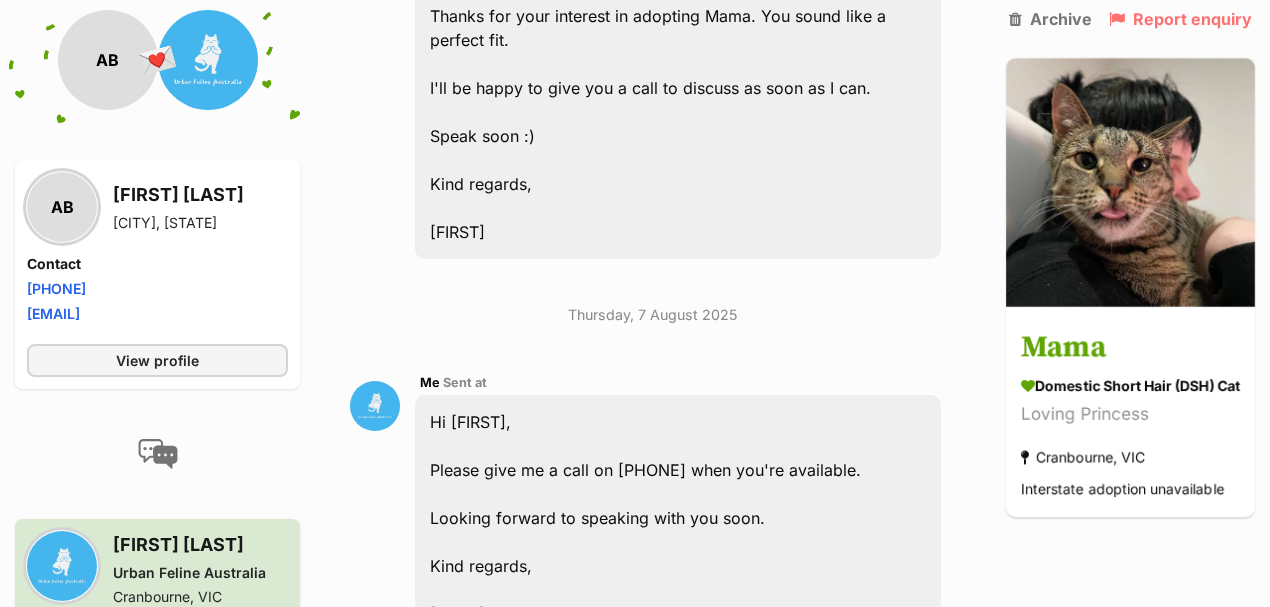 scroll, scrollTop: 0, scrollLeft: 0, axis: both 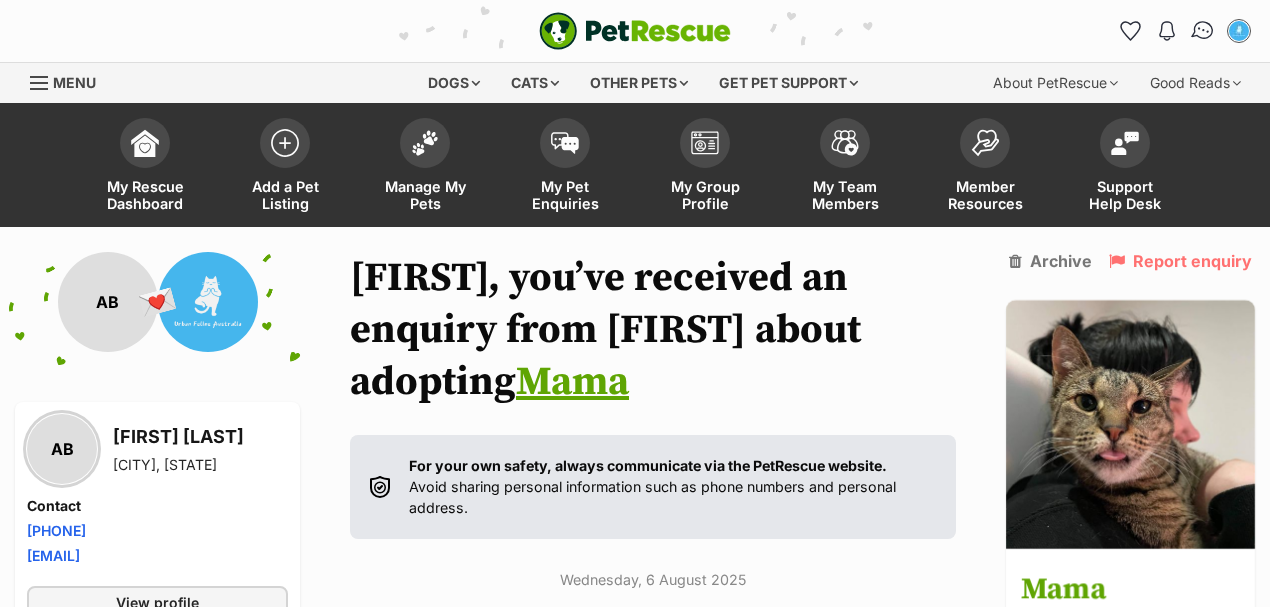 click at bounding box center (1203, 31) 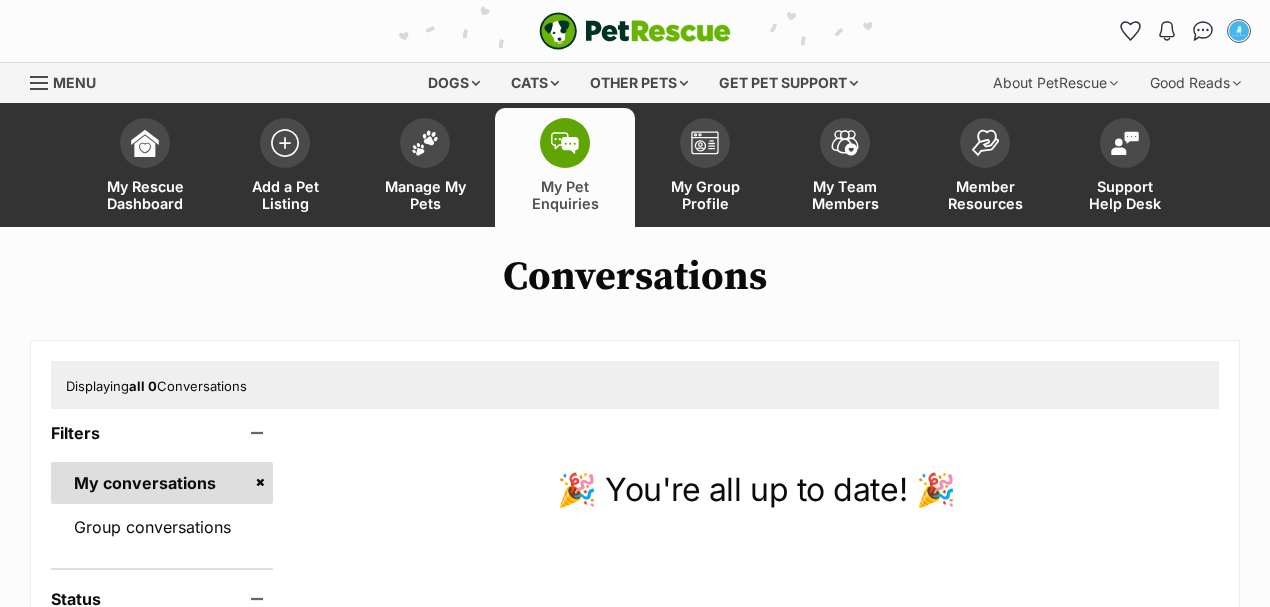 scroll, scrollTop: 0, scrollLeft: 0, axis: both 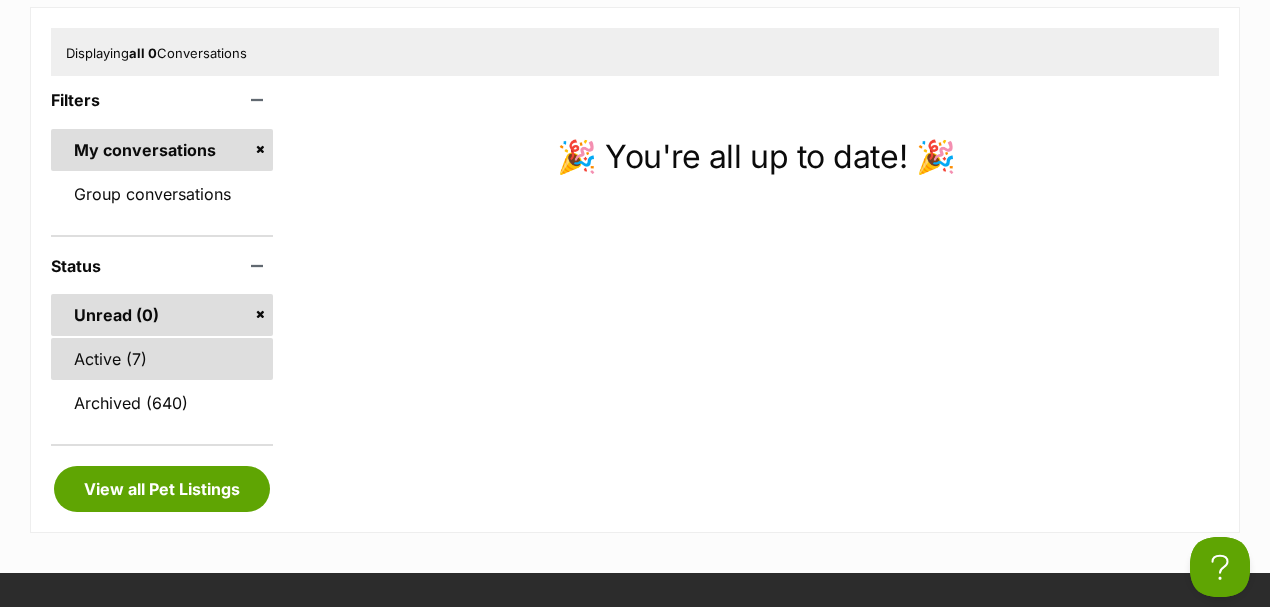 click on "Active (7)" at bounding box center (162, 359) 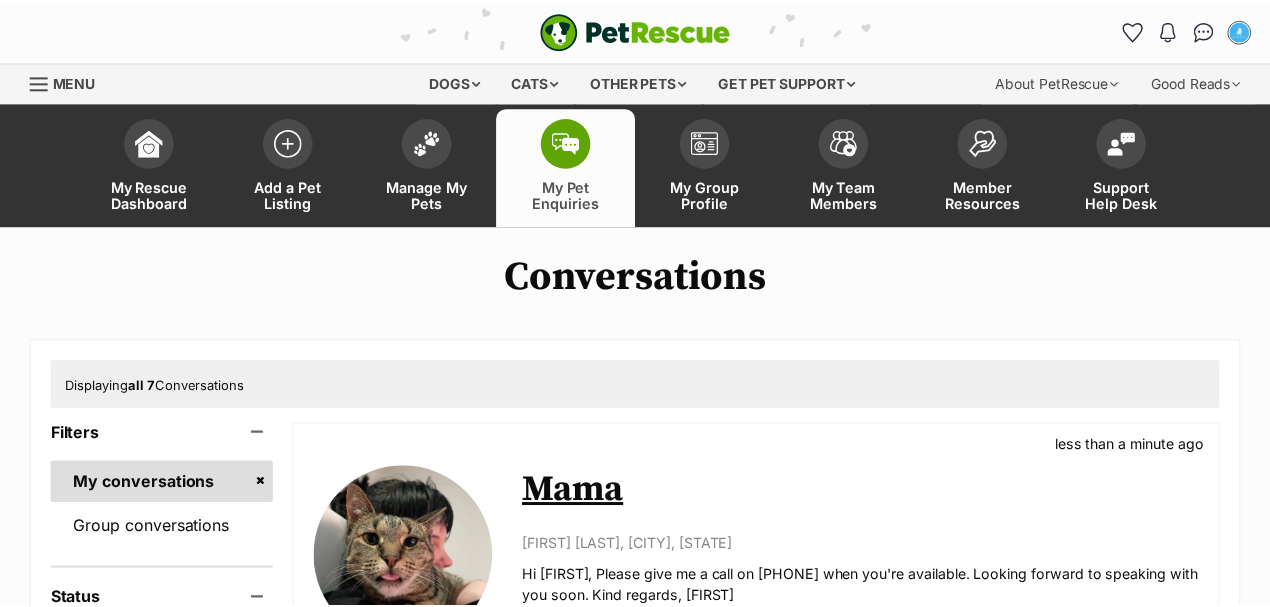 scroll, scrollTop: 0, scrollLeft: 0, axis: both 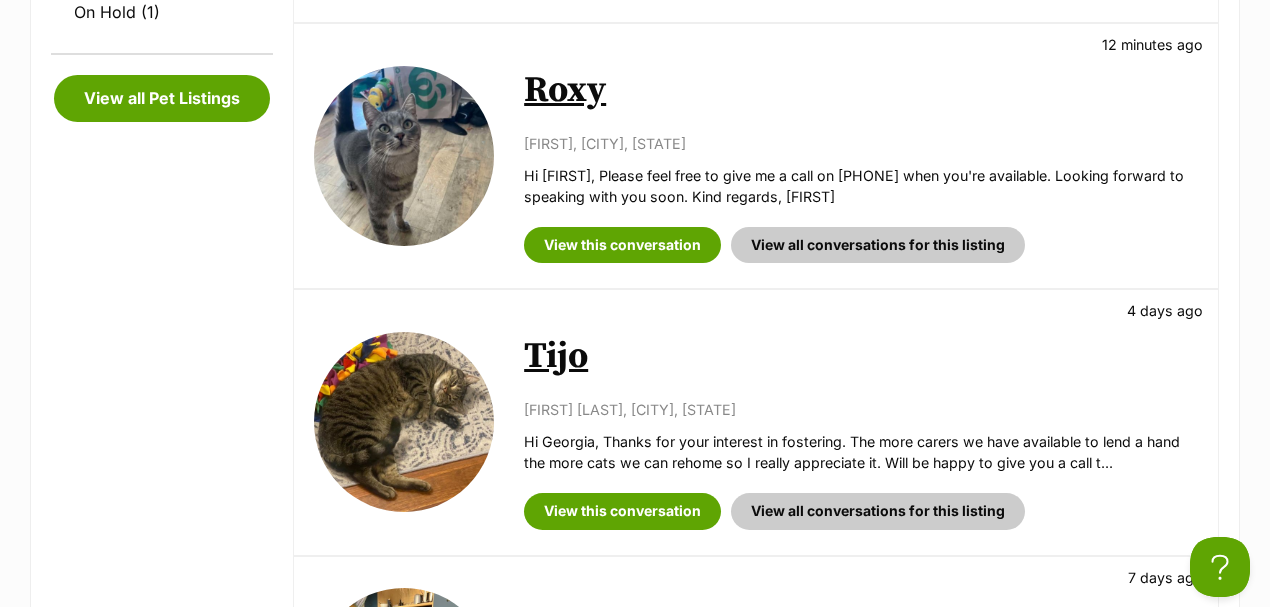 click on "Available
Tijo
4 days ago
Georgia McDonald, Ormond, VIC
Hi Georgia,
Thanks for your interest in fostering. The more carers we have available to lend a hand the more cats we can rehome so I really appreciate it.
Will be happy to give you a call t...
View this conversation
View all conversations for this listing" at bounding box center (756, 422) 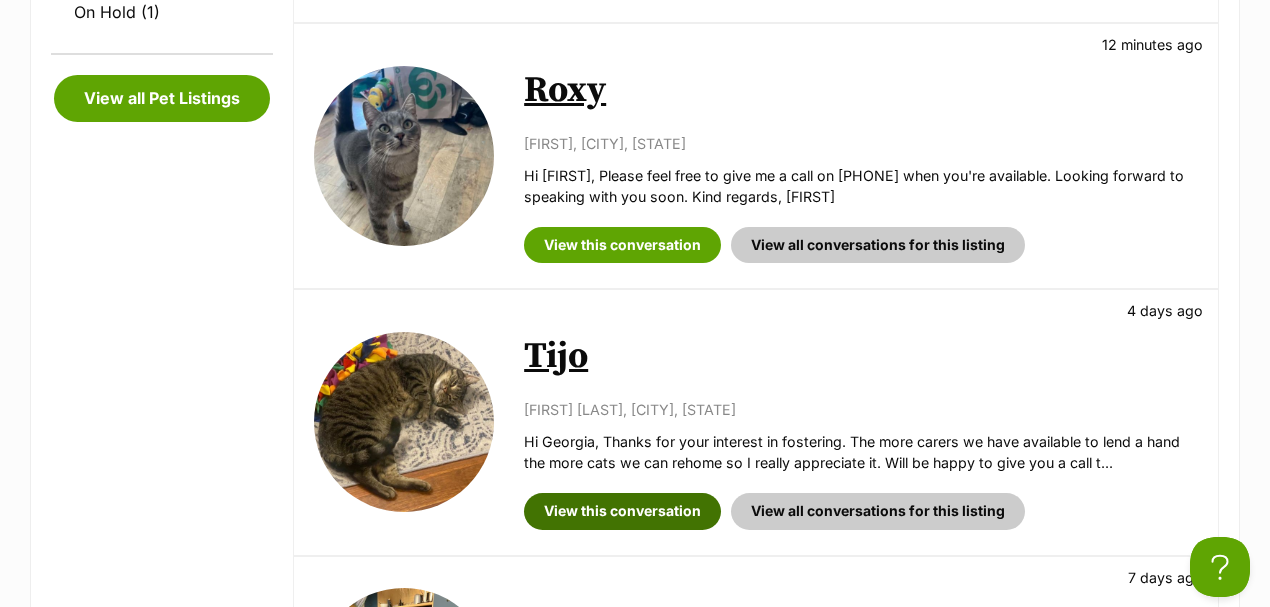 click on "View this conversation" at bounding box center (622, 511) 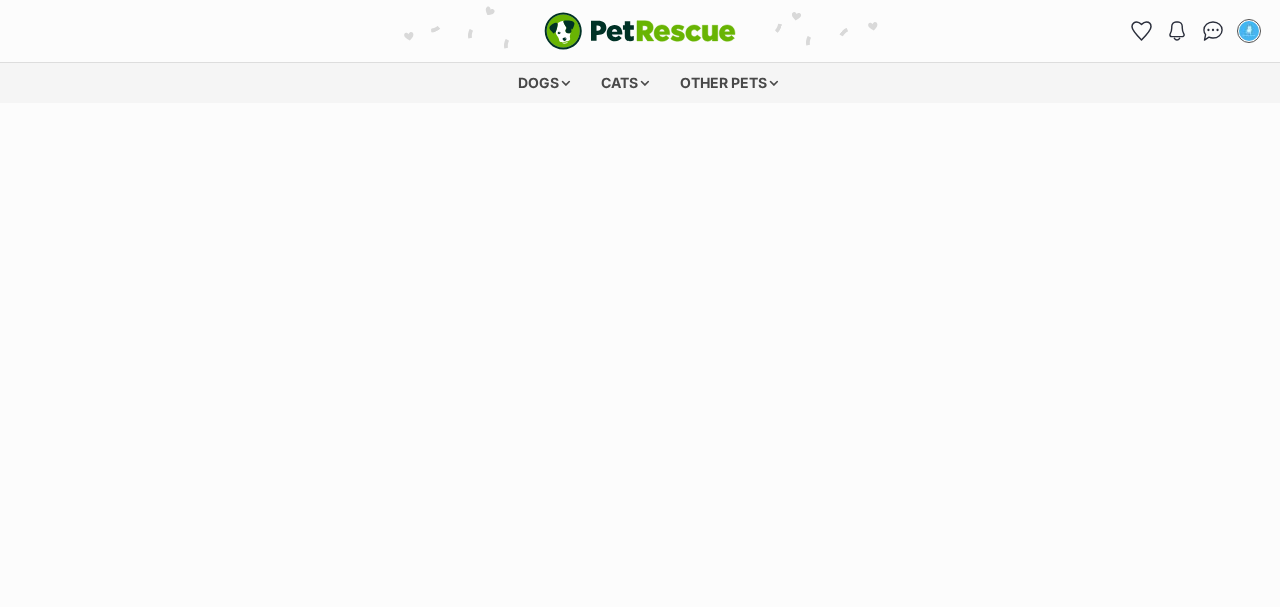 scroll, scrollTop: 0, scrollLeft: 0, axis: both 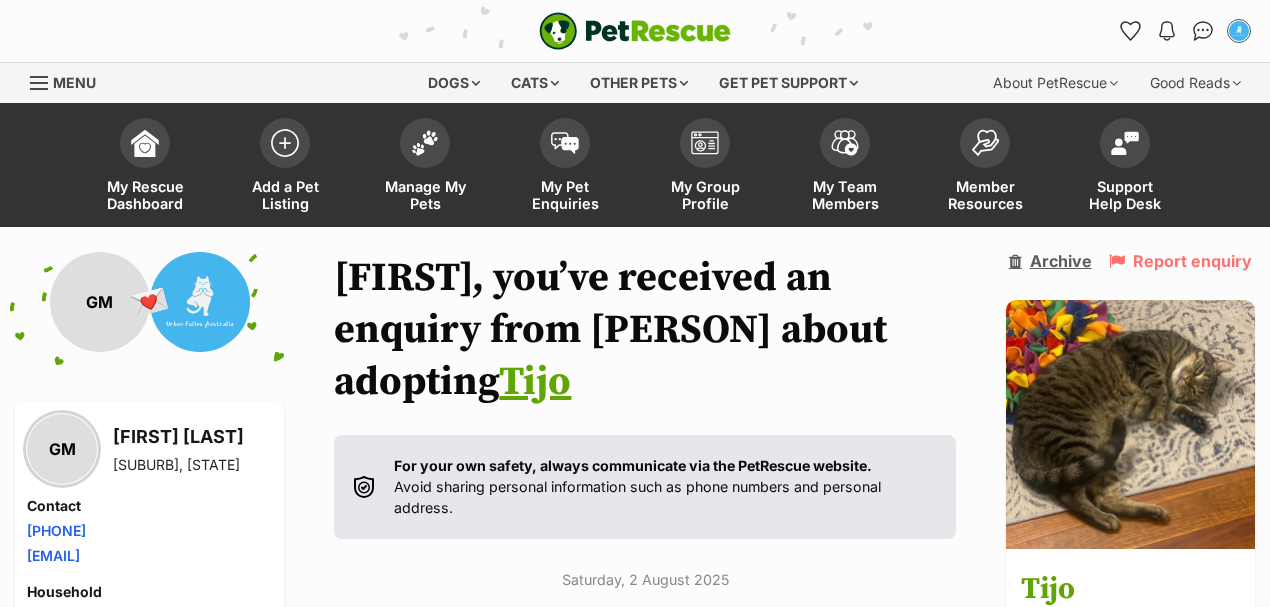 click on "Archive" at bounding box center (1050, 261) 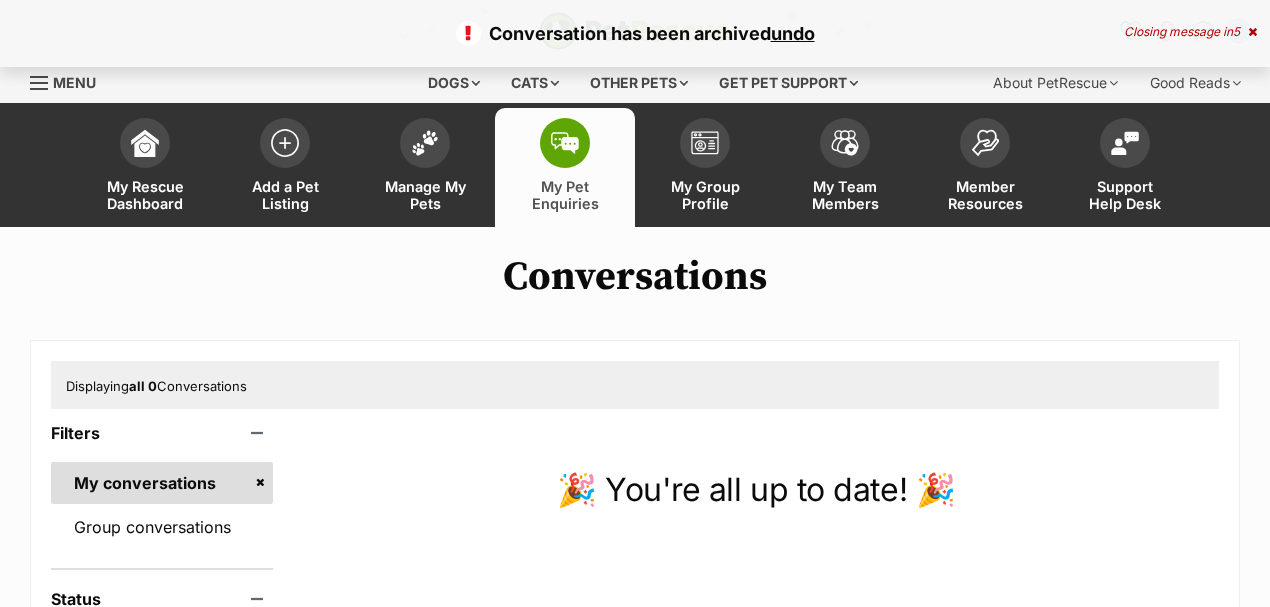 scroll, scrollTop: 400, scrollLeft: 0, axis: vertical 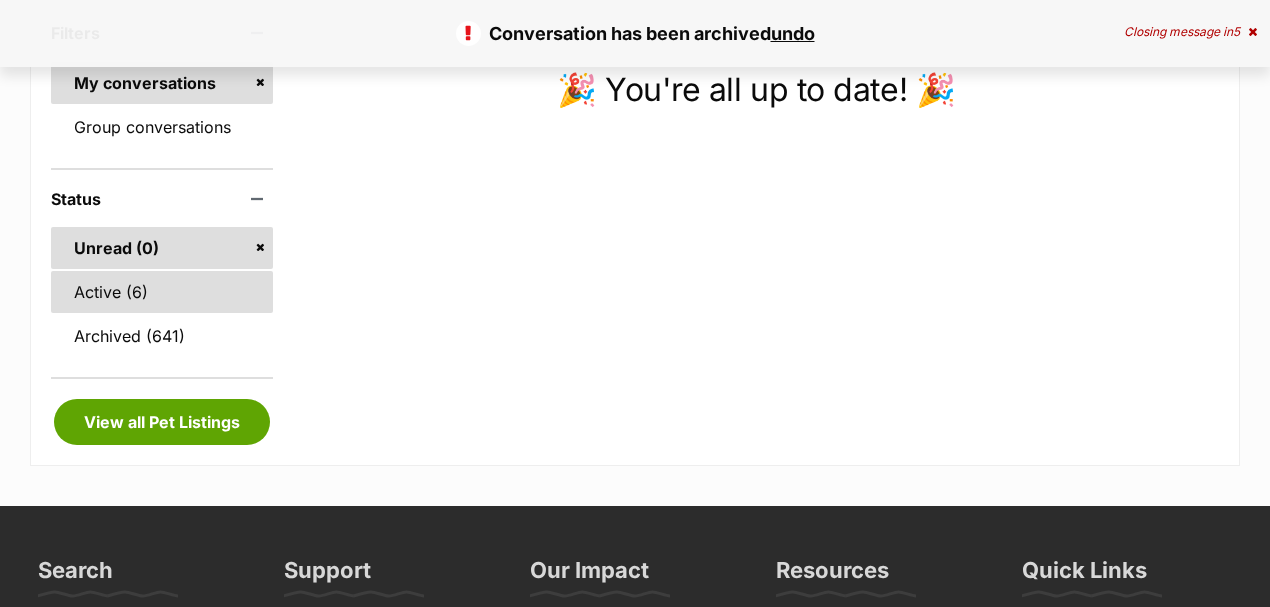 click on "Active (6)" at bounding box center (162, 292) 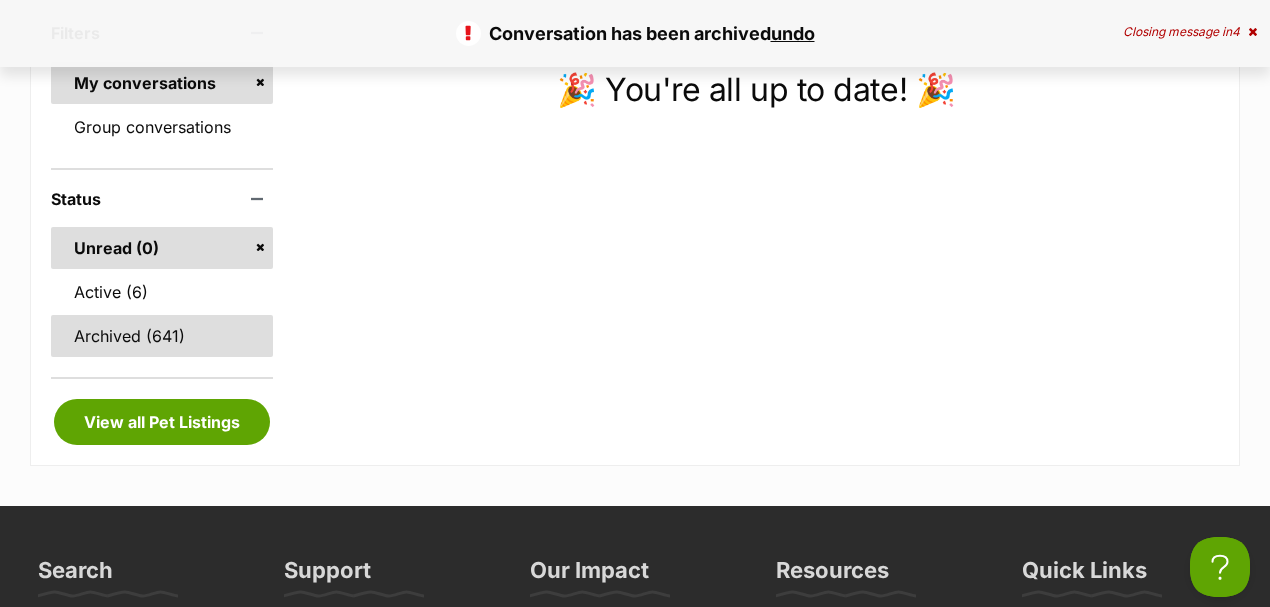 scroll, scrollTop: 0, scrollLeft: 0, axis: both 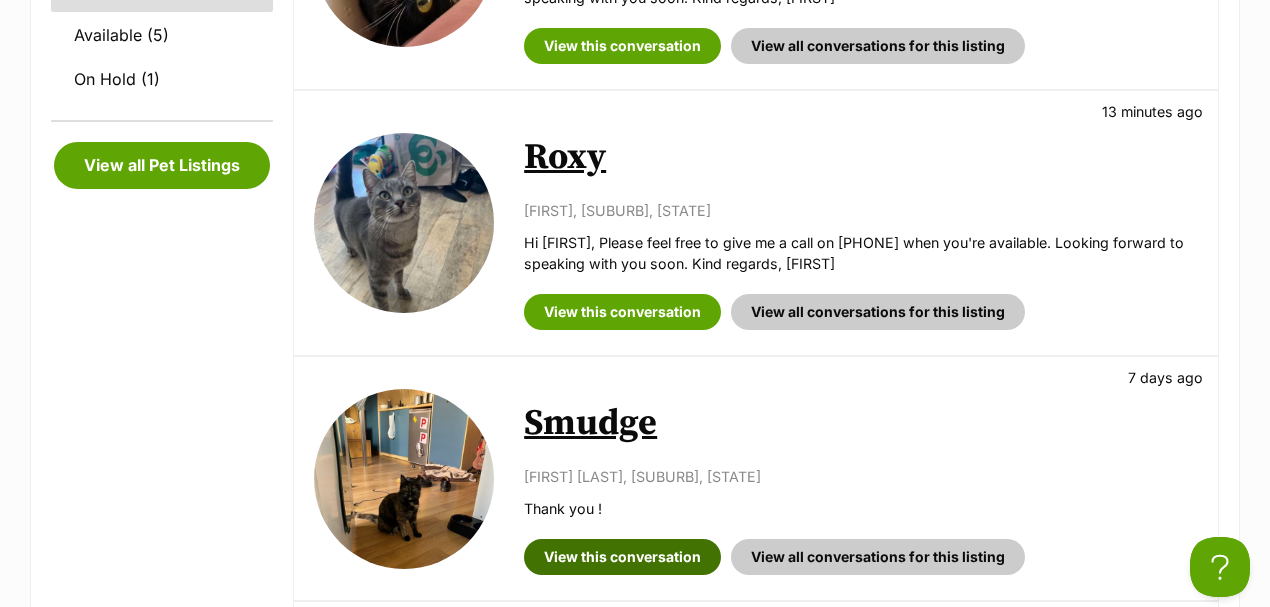click on "View this conversation" at bounding box center [622, 557] 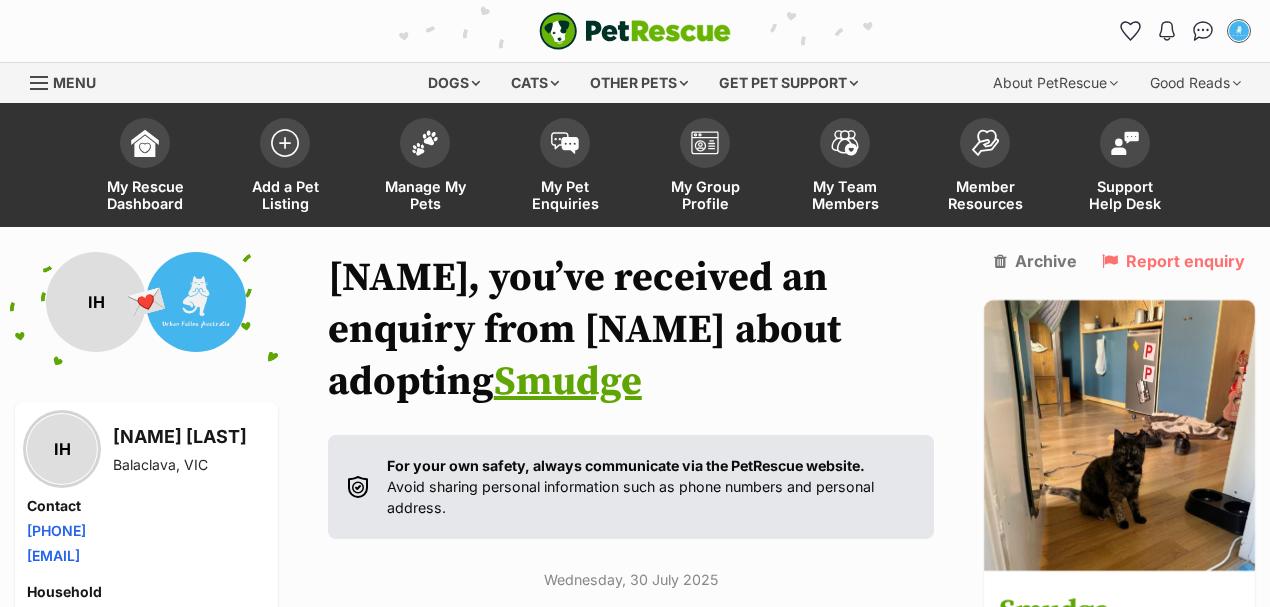 scroll, scrollTop: 5, scrollLeft: 0, axis: vertical 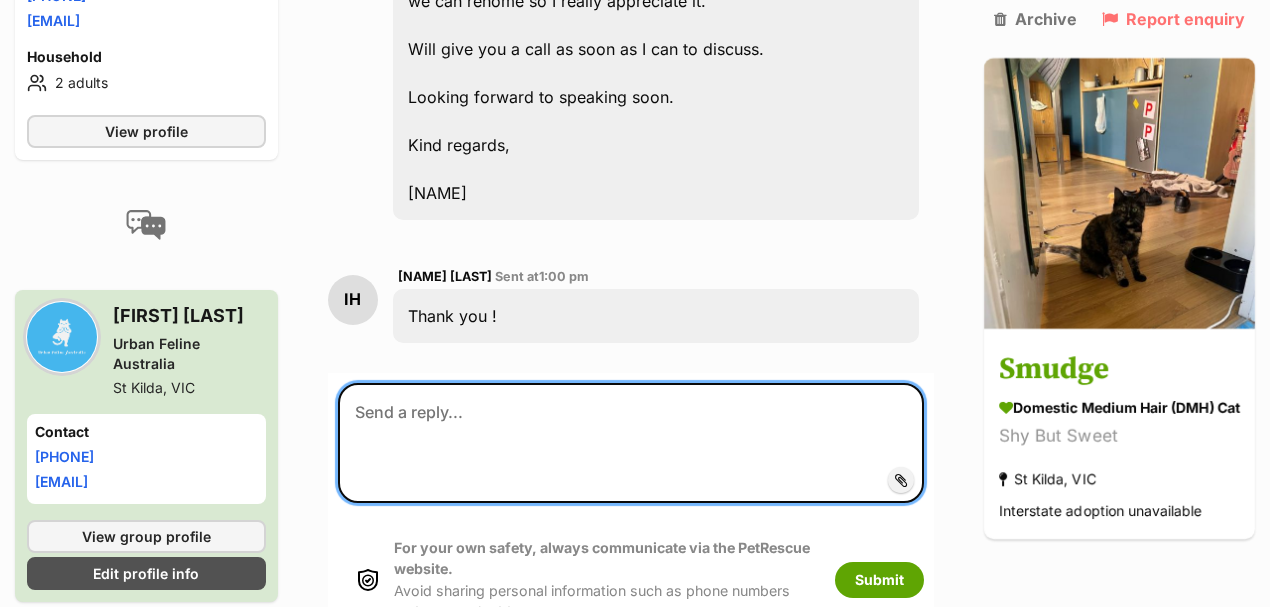 click at bounding box center (631, 443) 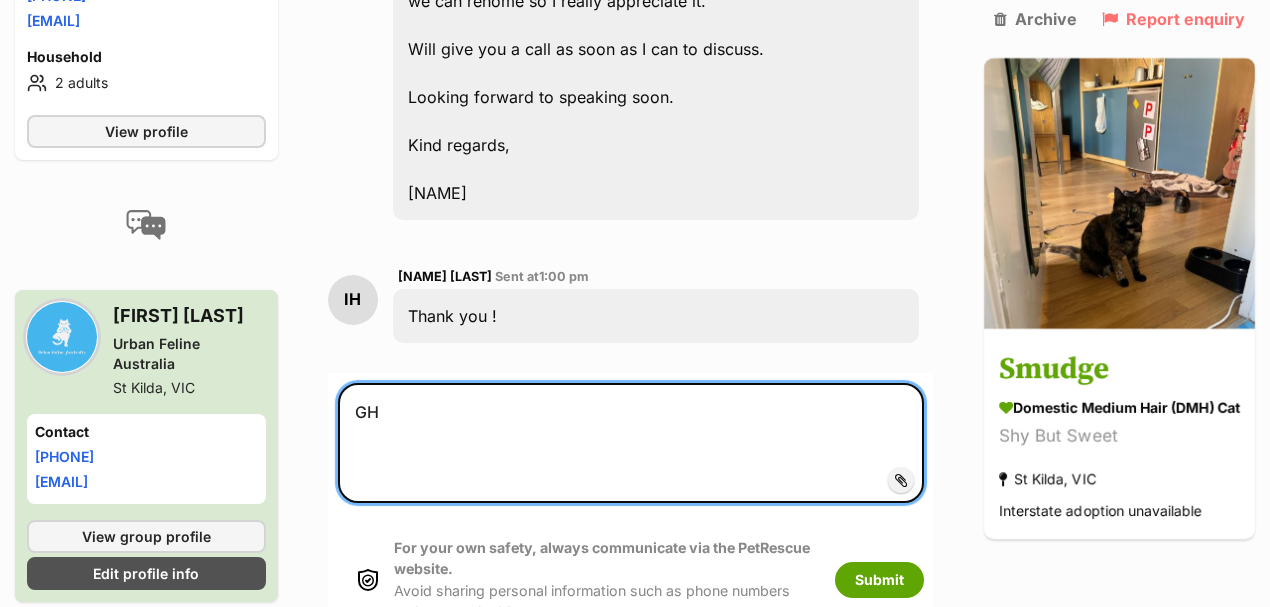 type on "G" 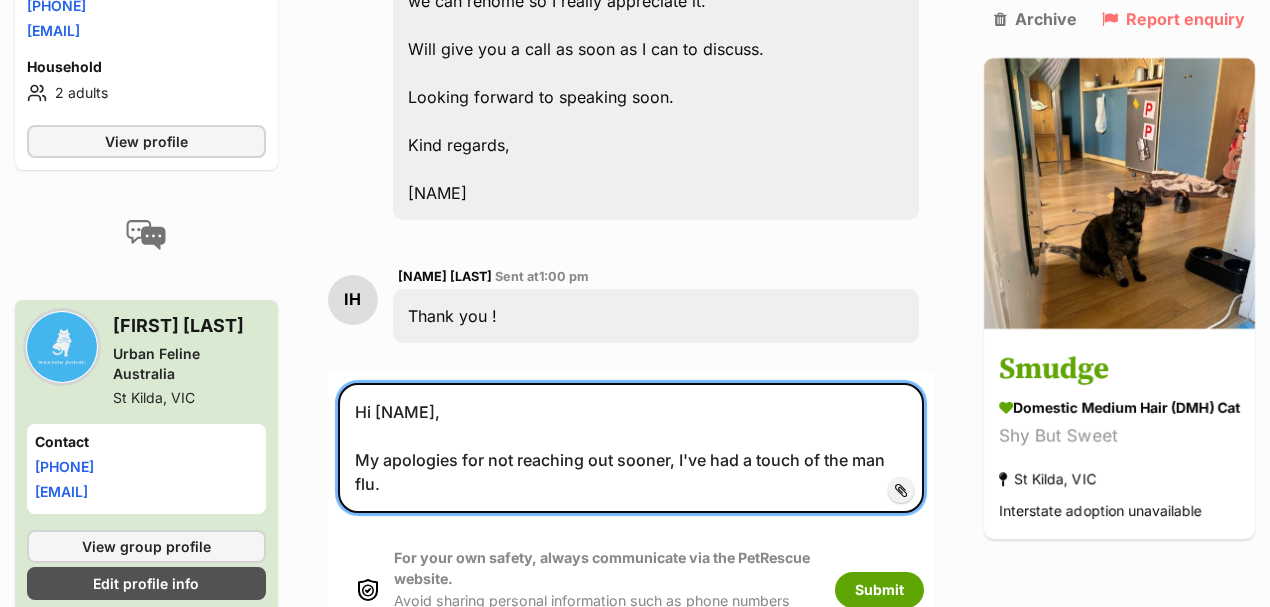 click on "Hi [NAME],
My apologies for not reaching out sooner, I've had a touch of the man flu." at bounding box center (631, 448) 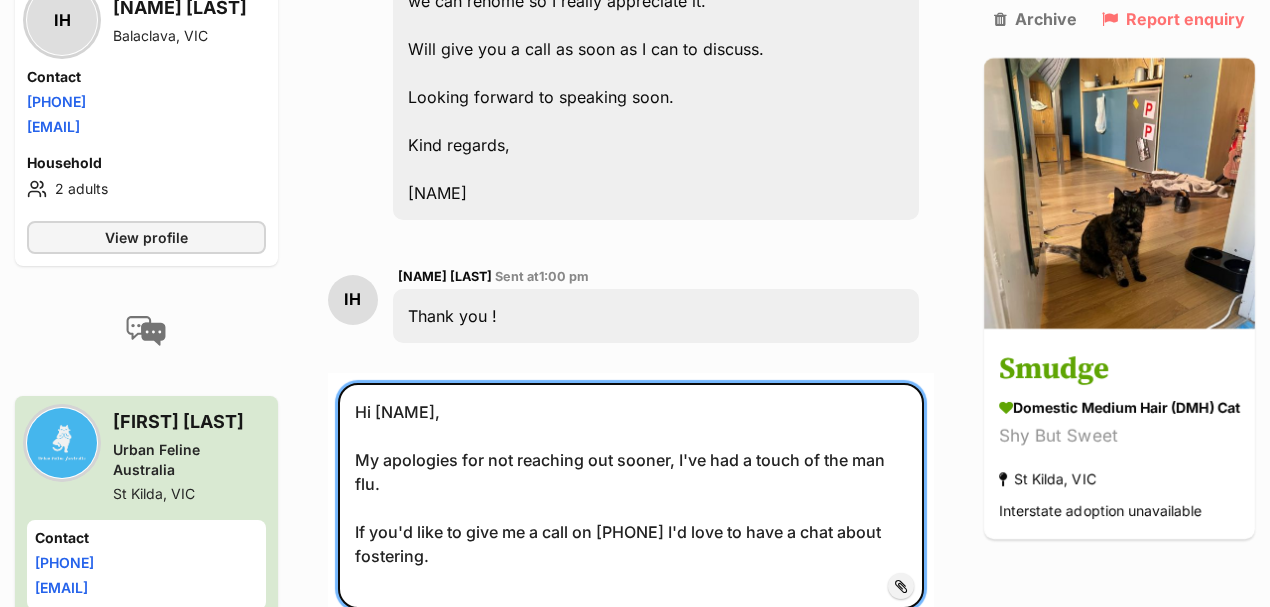 scroll, scrollTop: 1074, scrollLeft: 0, axis: vertical 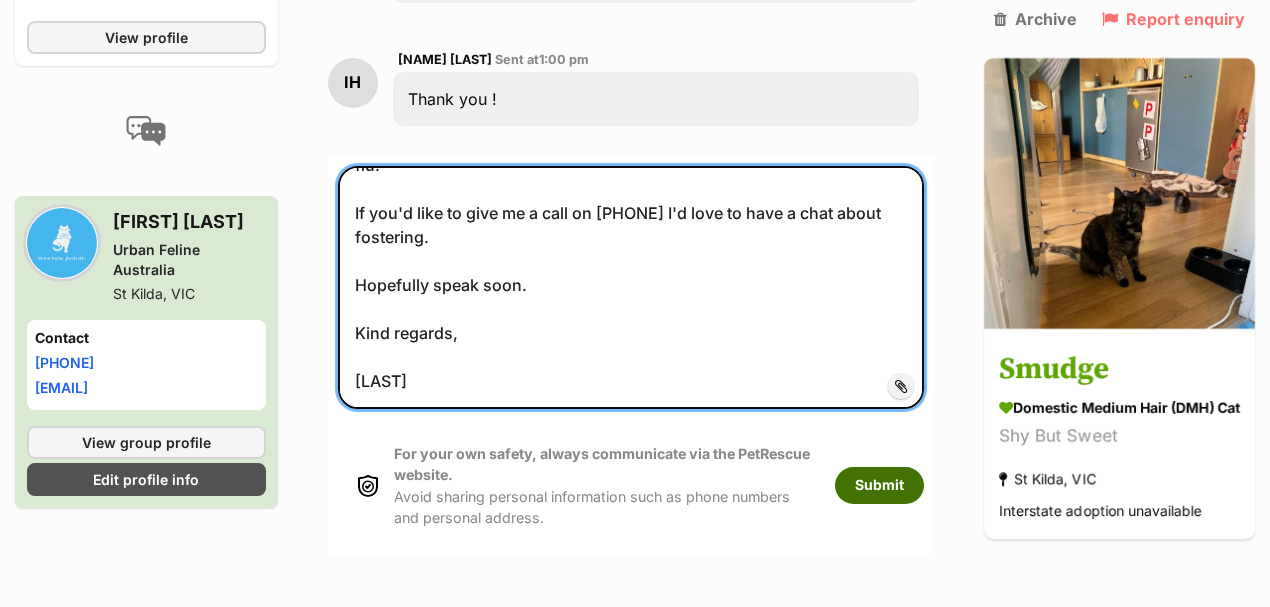 type on "Hi [NAME],
My apologies for not reaching out sooner, I've had a touch of the man flu.
If you'd like to give me a call on [PHONE] I'd love to have a chat about fostering.
Hopefully speak soon.
Kind regards,
[LAST]" 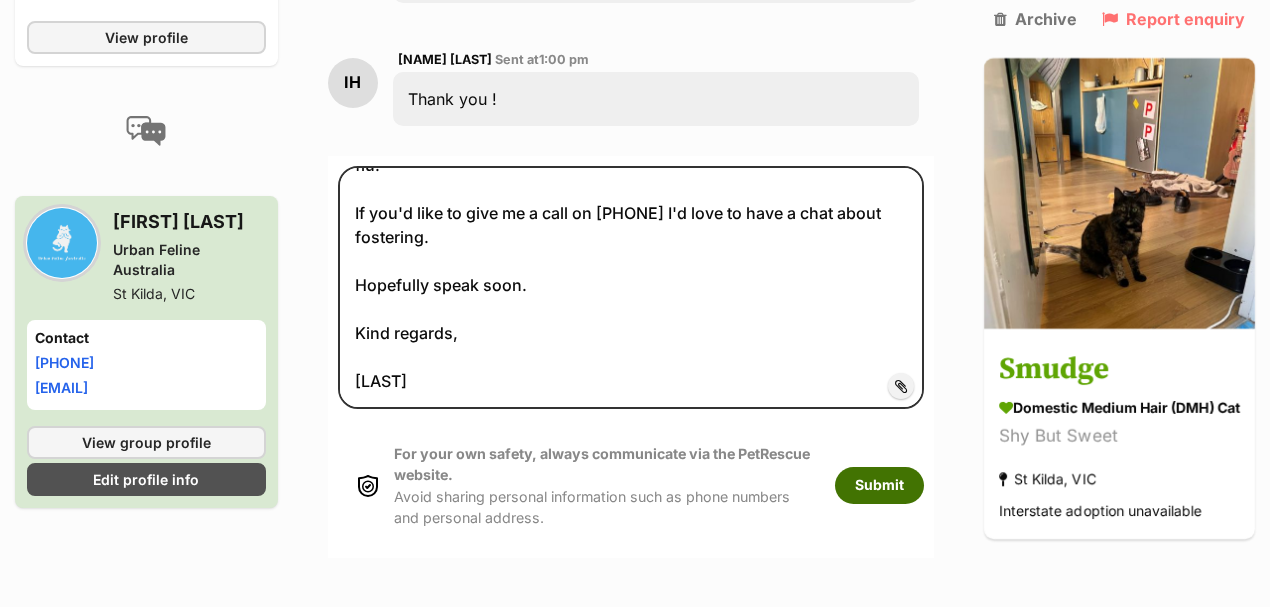 click on "Submit" at bounding box center [879, 485] 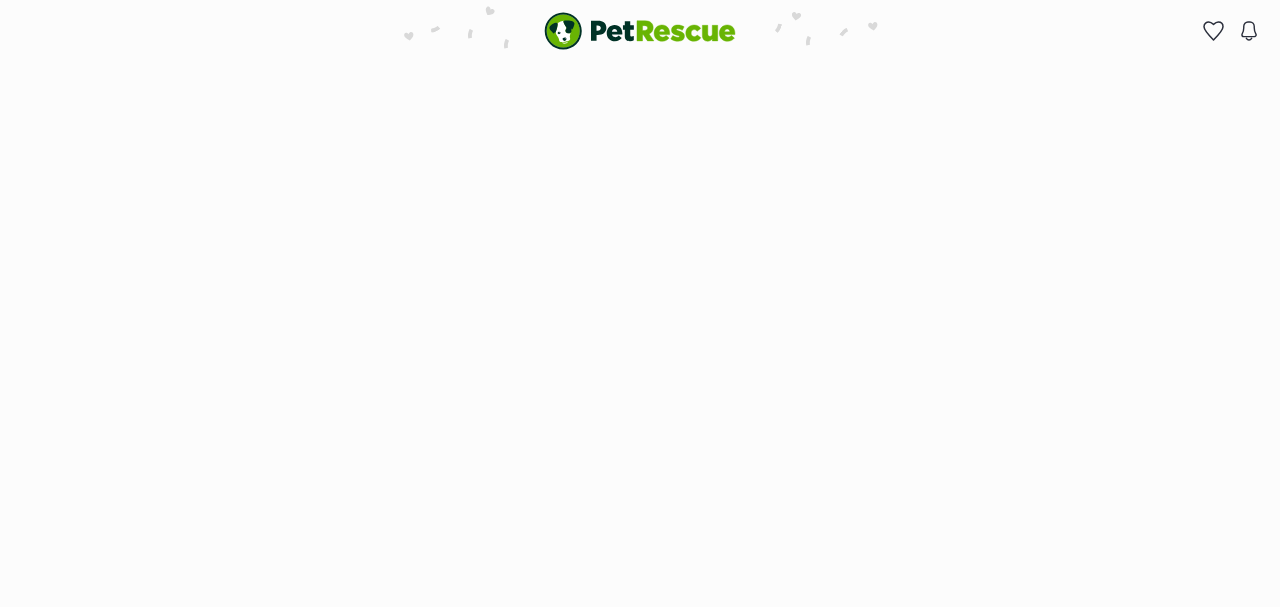 scroll, scrollTop: 0, scrollLeft: 0, axis: both 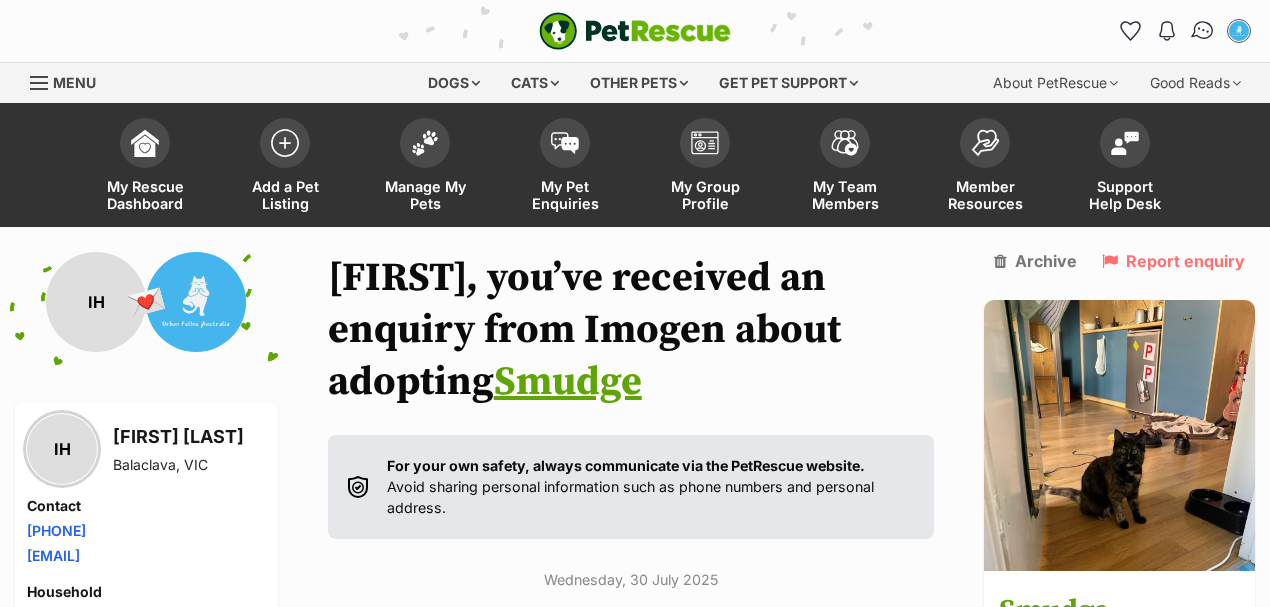 click at bounding box center [1203, 31] 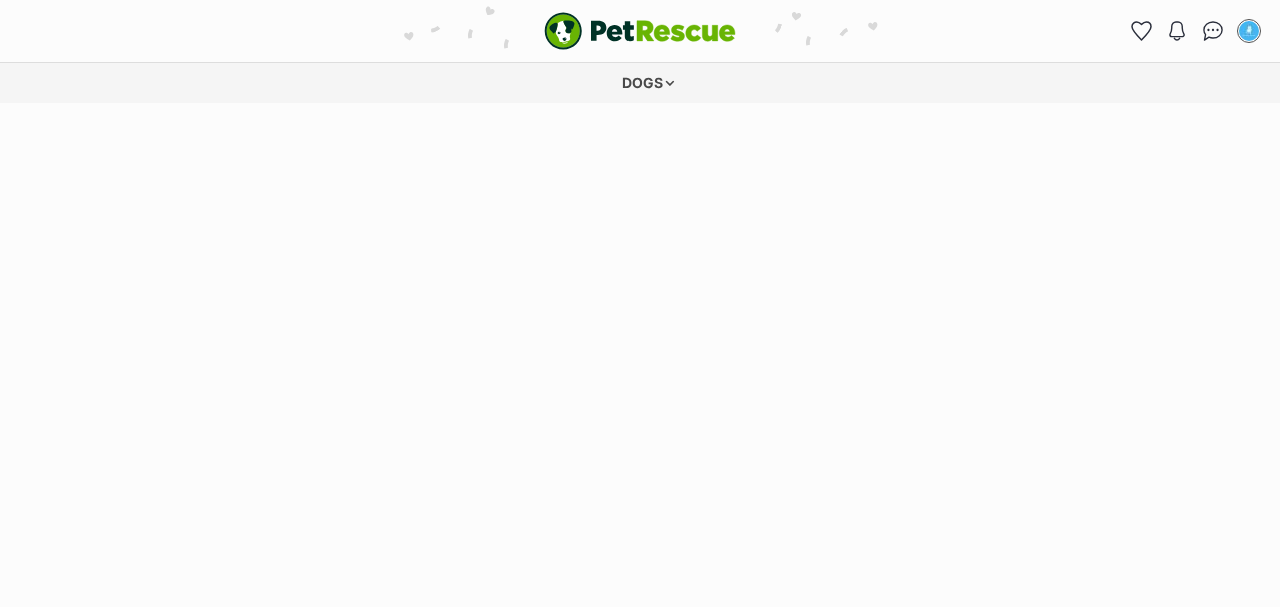 scroll, scrollTop: 0, scrollLeft: 0, axis: both 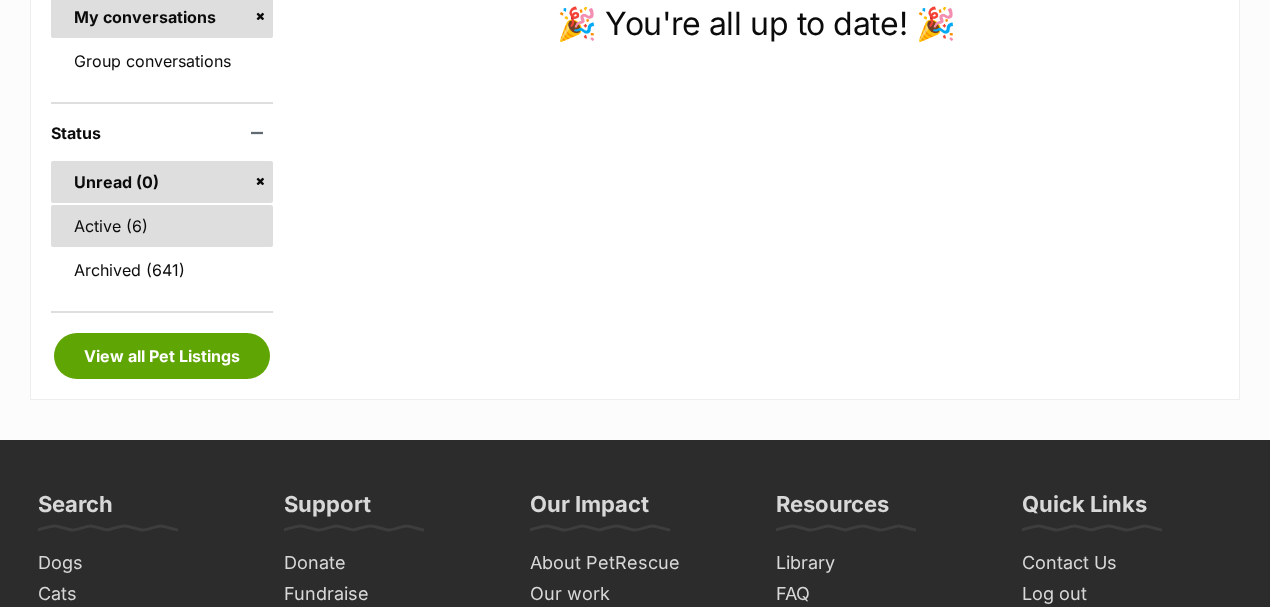 click on "Active (6)" at bounding box center [162, 226] 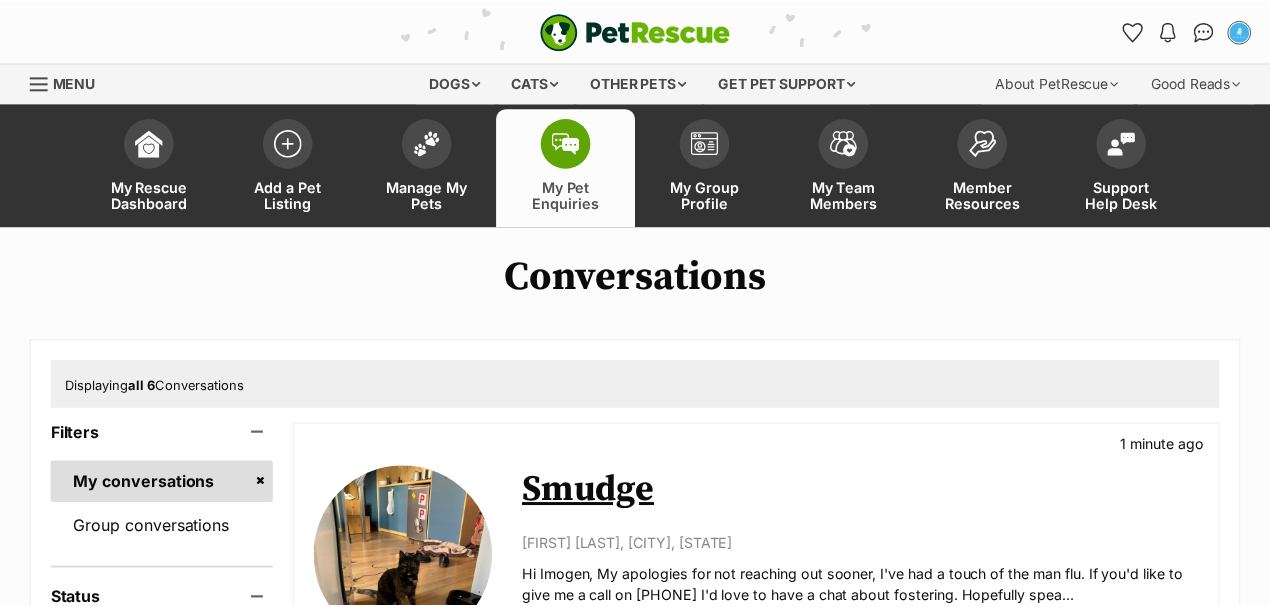 scroll, scrollTop: 0, scrollLeft: 0, axis: both 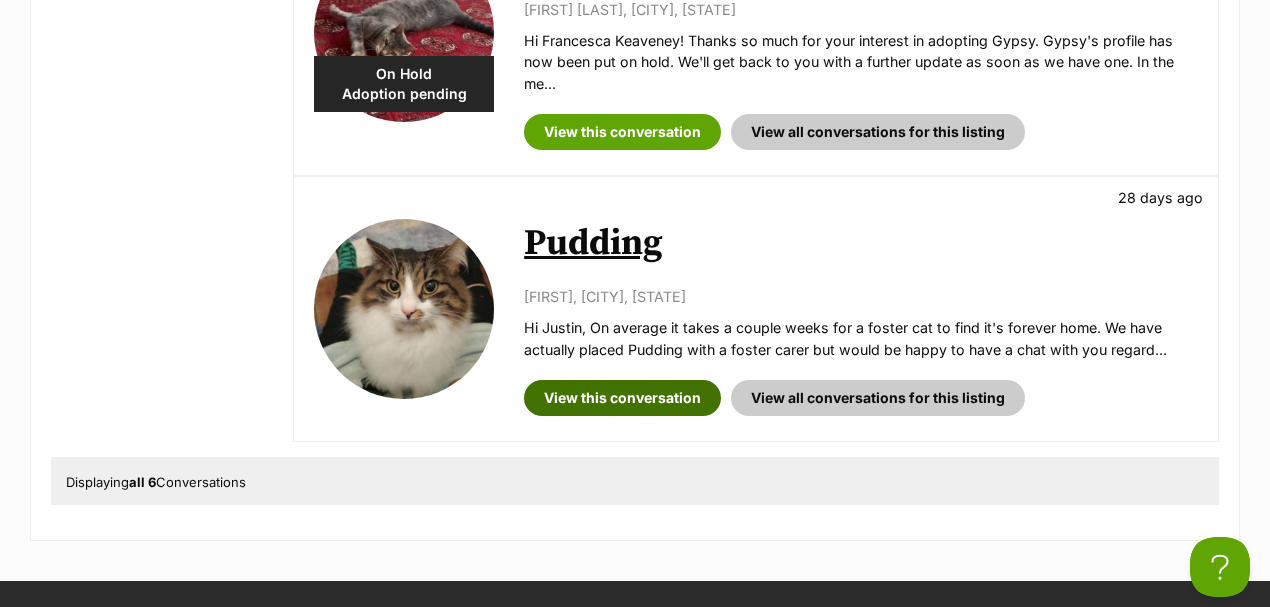 click on "View this conversation" at bounding box center (622, 398) 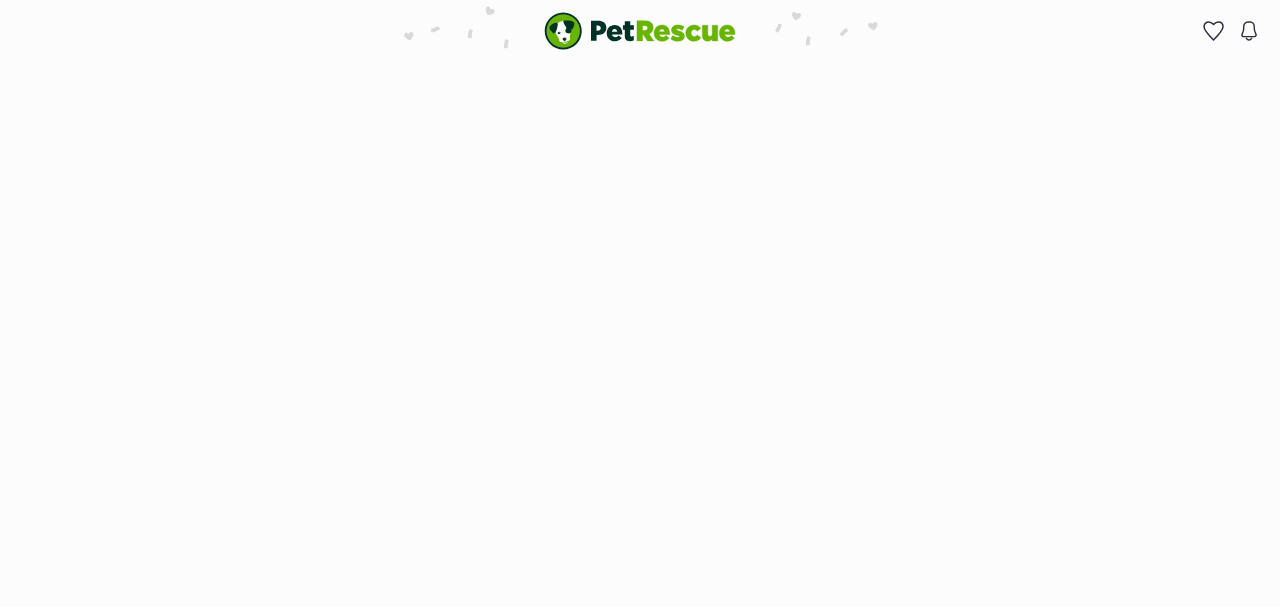 scroll, scrollTop: 0, scrollLeft: 0, axis: both 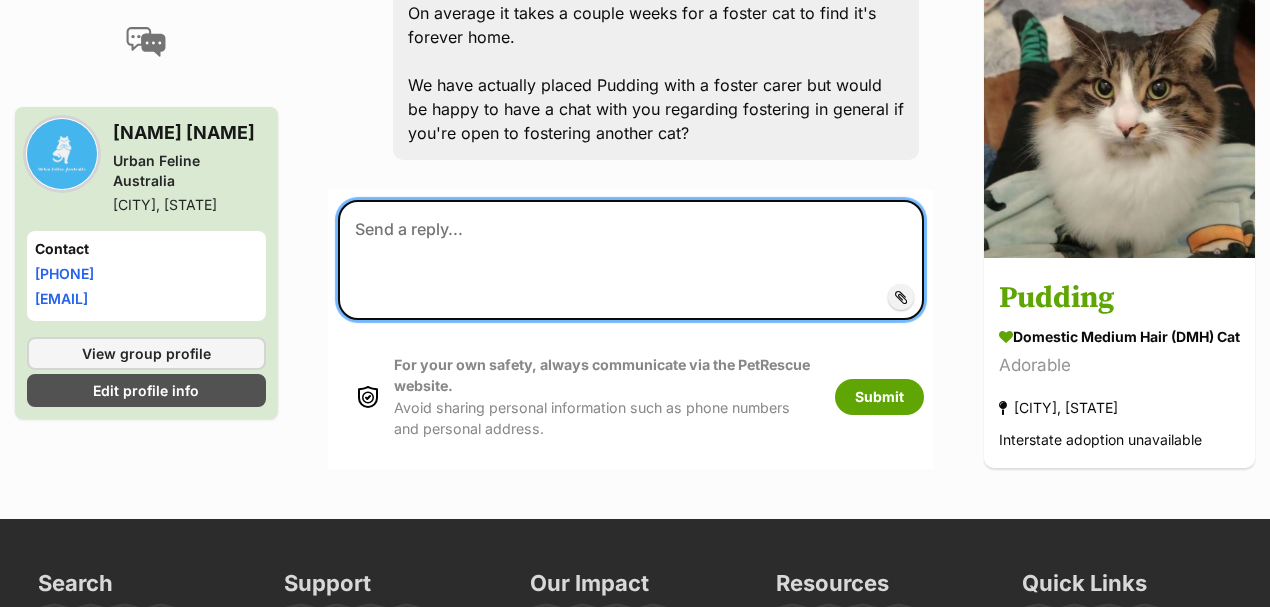click at bounding box center (631, 260) 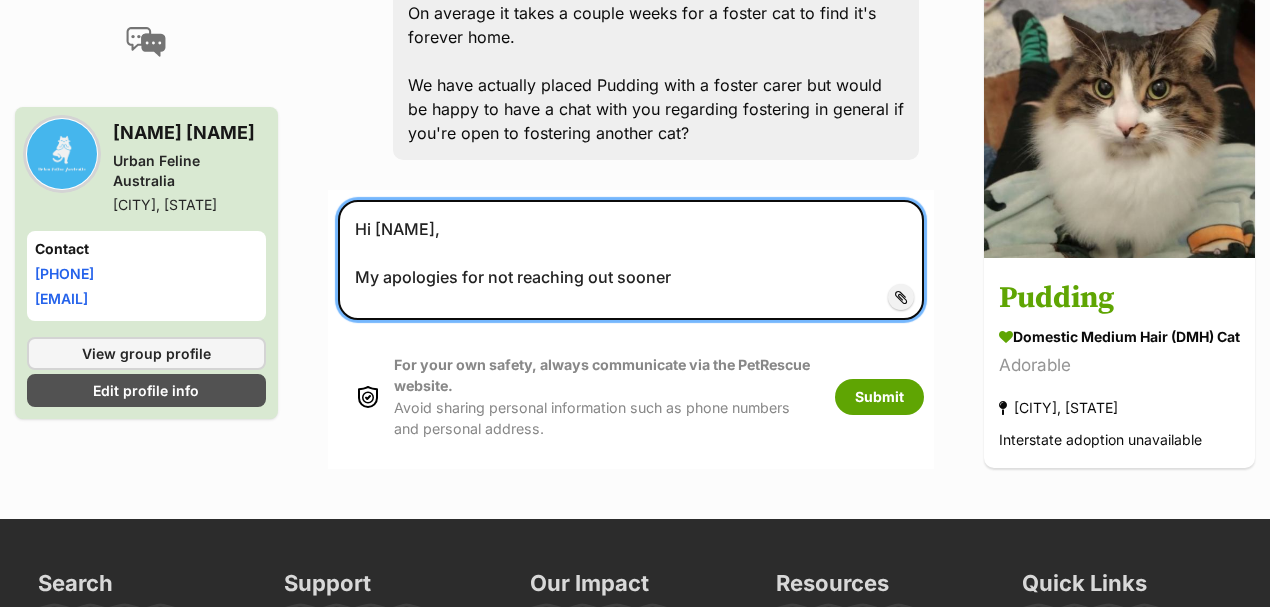 click on "Hi Justin,
My apologies for not reaching out sooner" at bounding box center [631, 260] 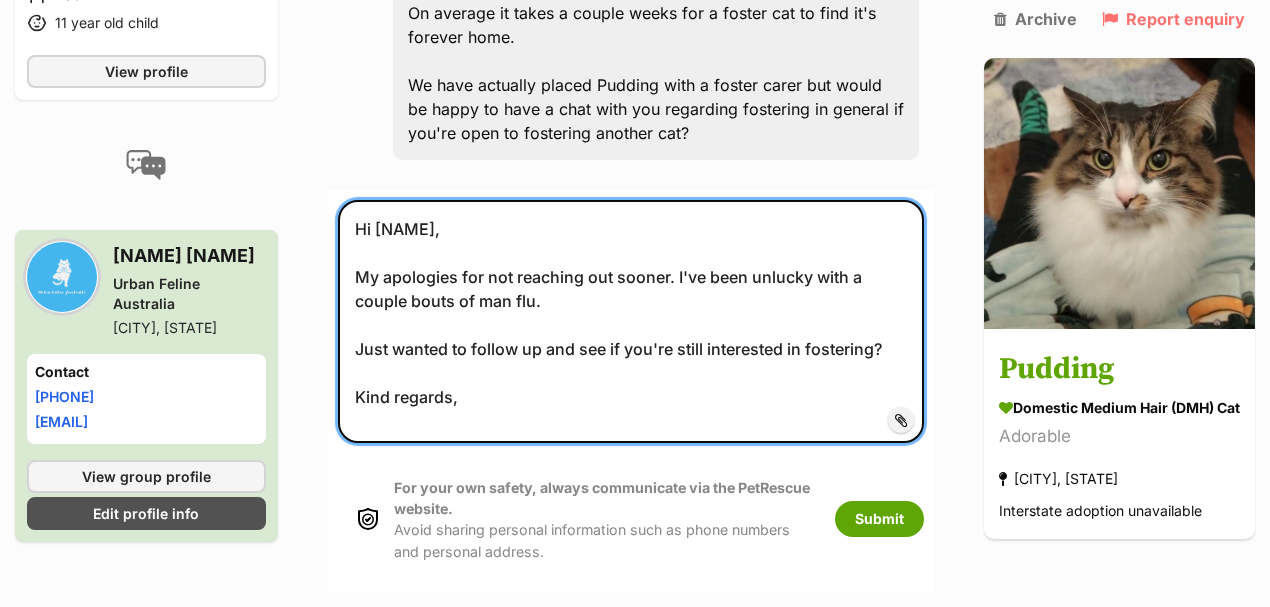 scroll, scrollTop: 38, scrollLeft: 0, axis: vertical 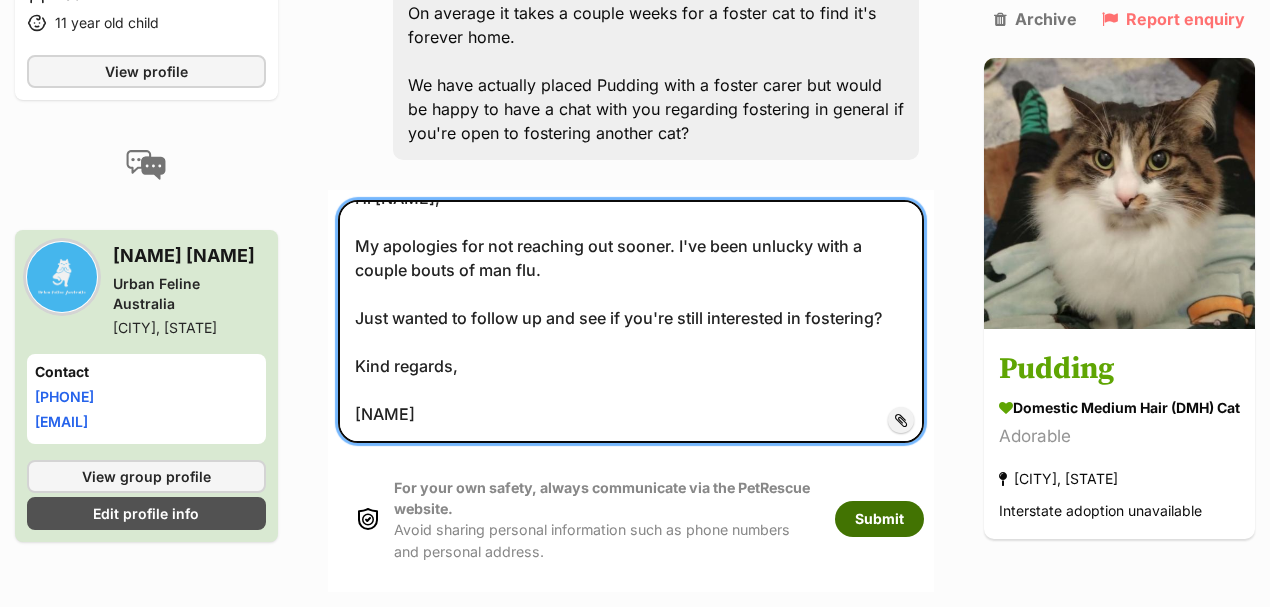 type on "Hi Justin,
My apologies for not reaching out sooner. I've been unlucky with a couple bouts of man flu.
Just wanted to follow up and see if you're still interested in fostering?
Kind regards,
Daniel" 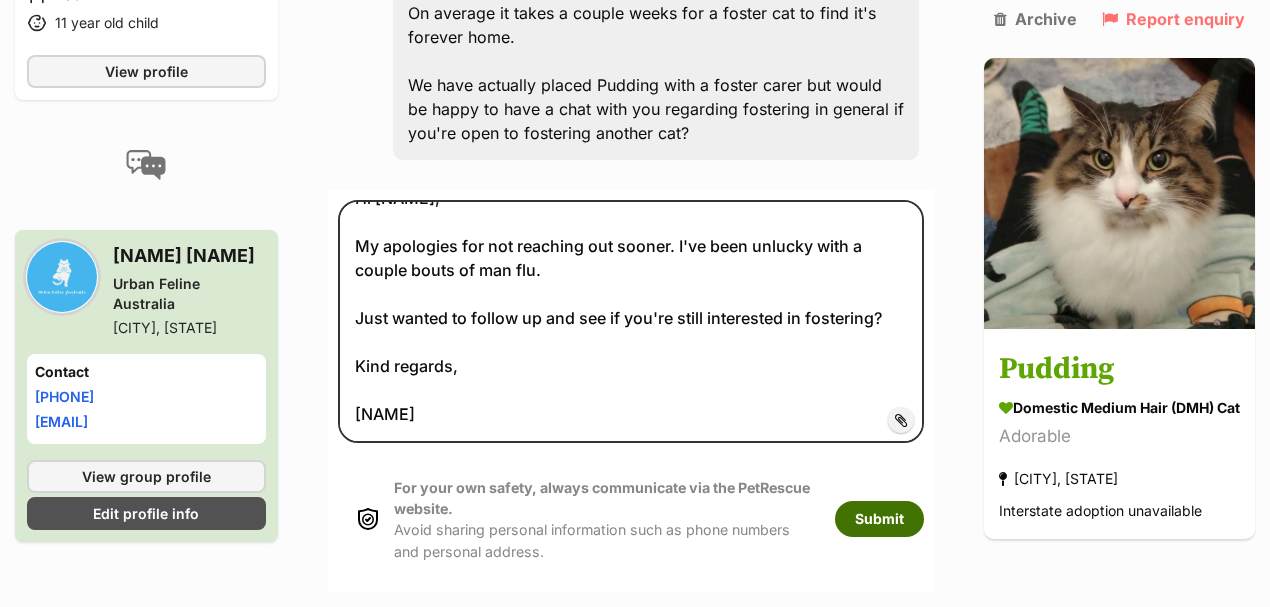 click on "Submit" at bounding box center (879, 519) 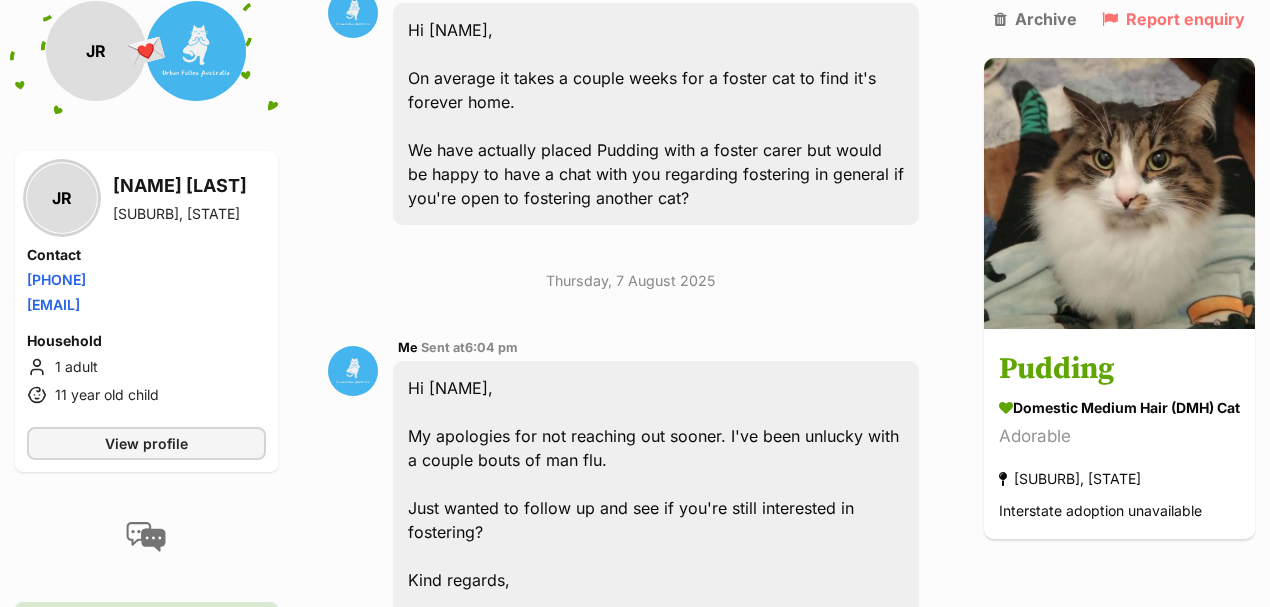 scroll, scrollTop: 1566, scrollLeft: 0, axis: vertical 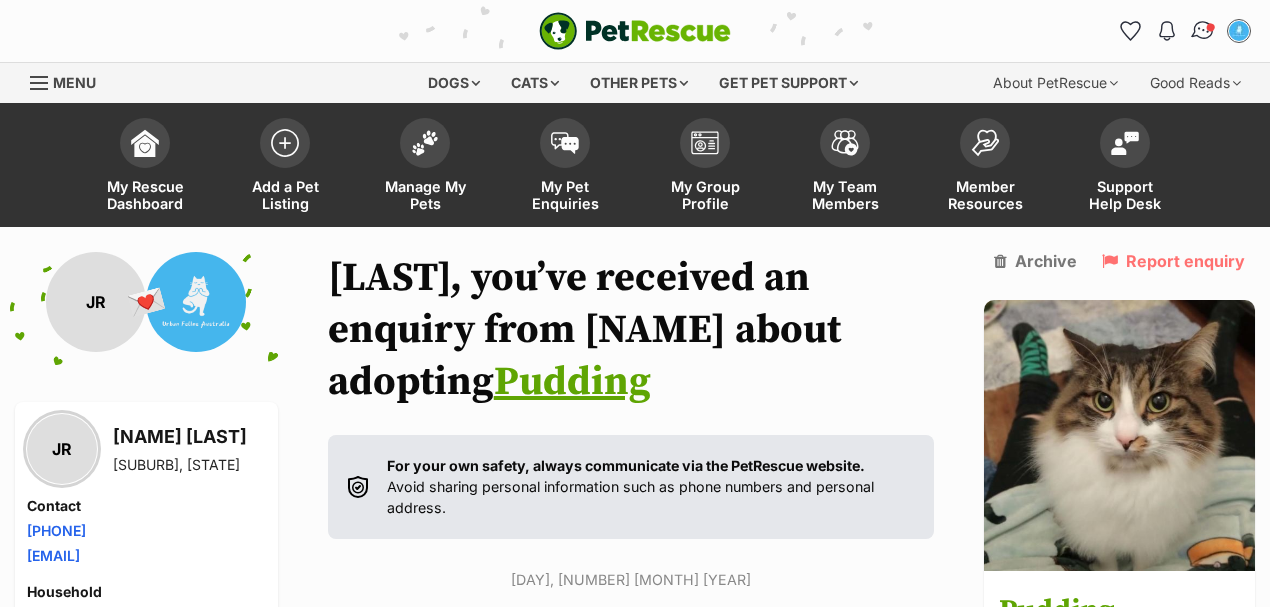 click at bounding box center (1203, 31) 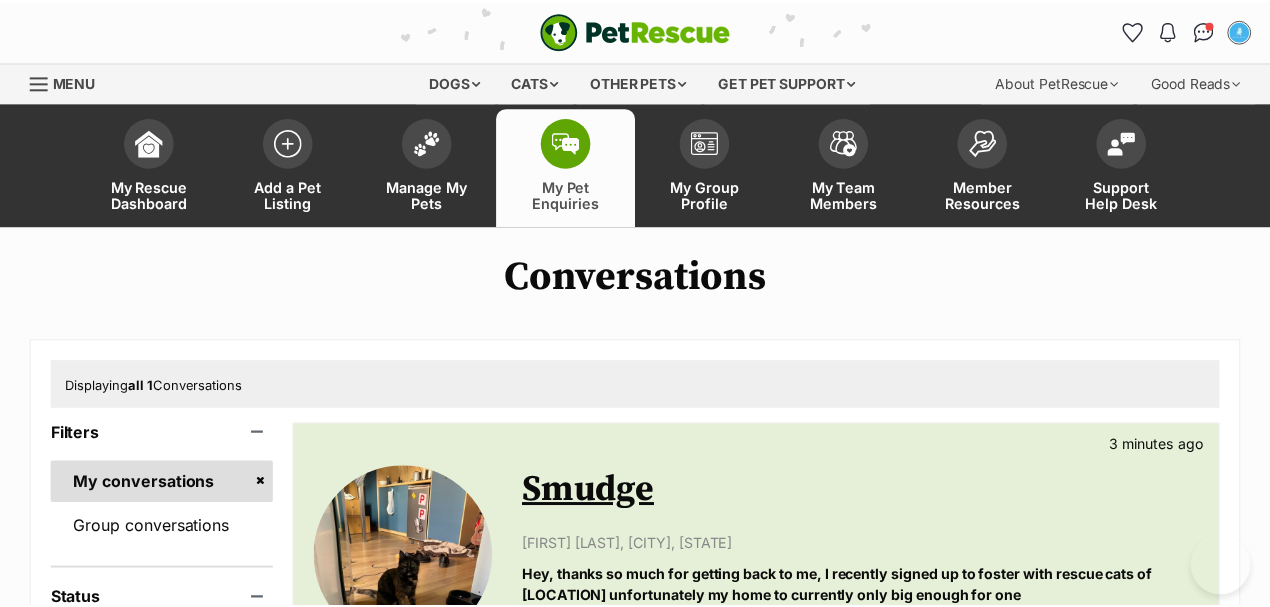 scroll, scrollTop: 0, scrollLeft: 0, axis: both 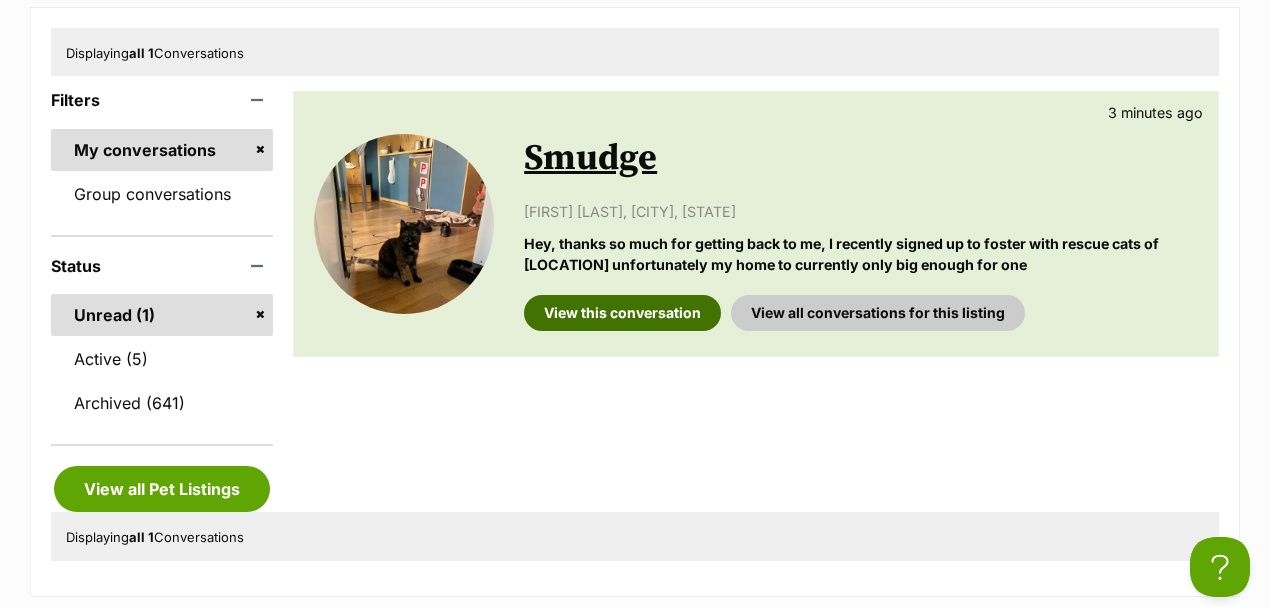 click on "View this conversation" at bounding box center (622, 313) 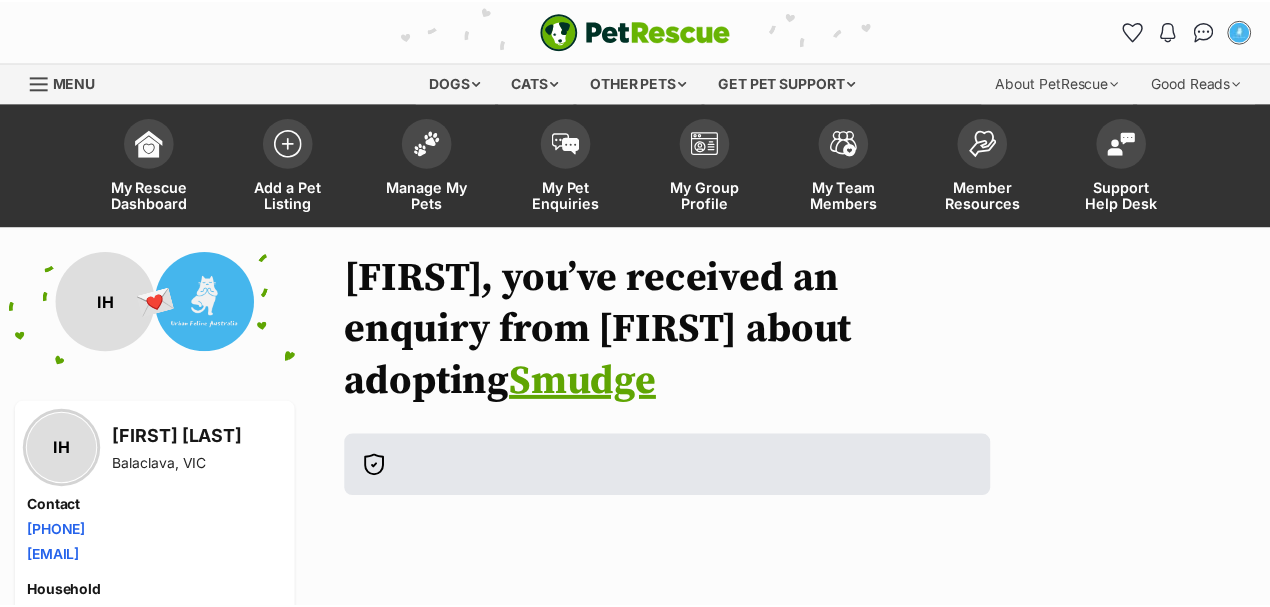 scroll, scrollTop: 0, scrollLeft: 0, axis: both 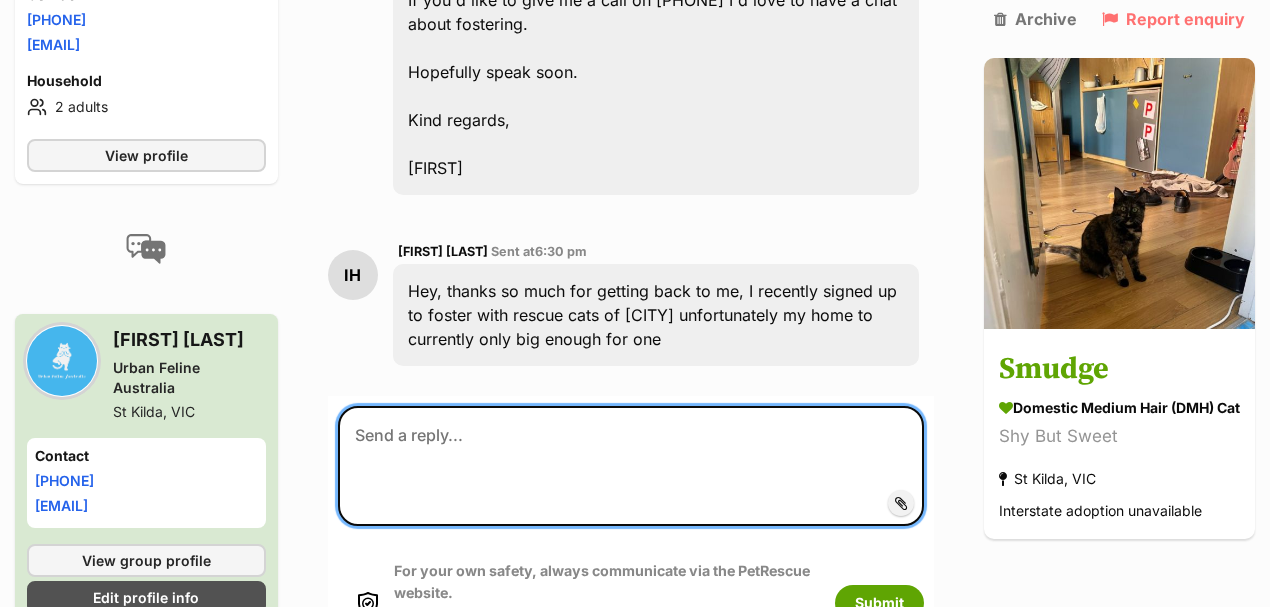 click at bounding box center (631, 466) 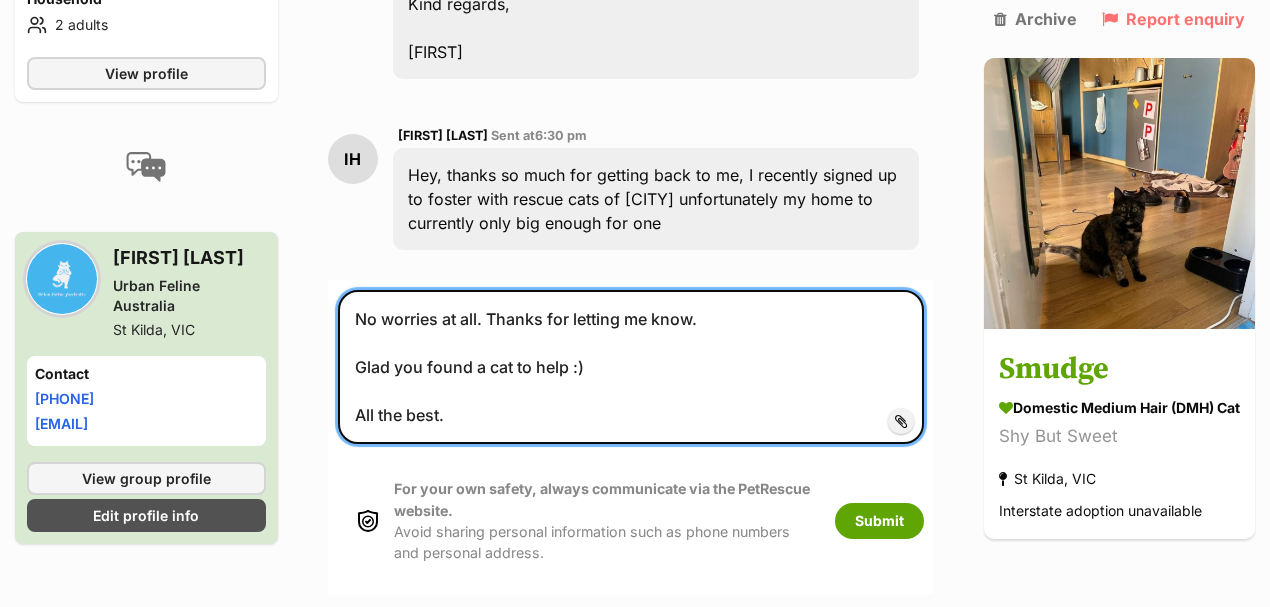 scroll, scrollTop: 2027, scrollLeft: 0, axis: vertical 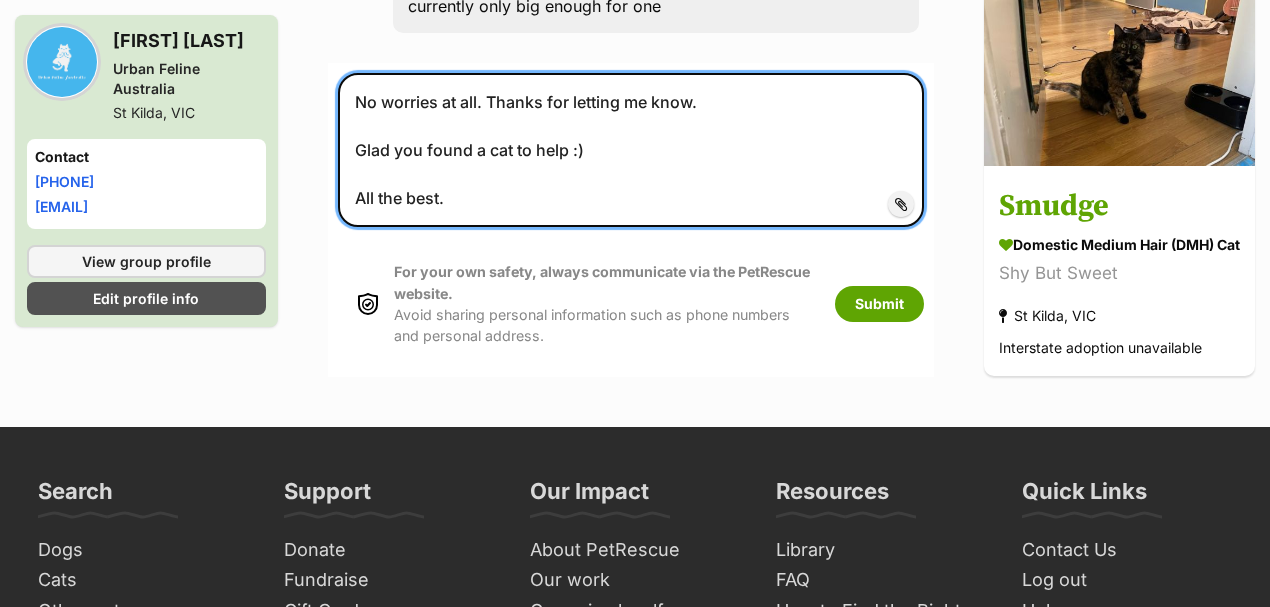 type on "No worries at all. Thanks for letting me know.
Glad you found a cat to help :)
All the best." 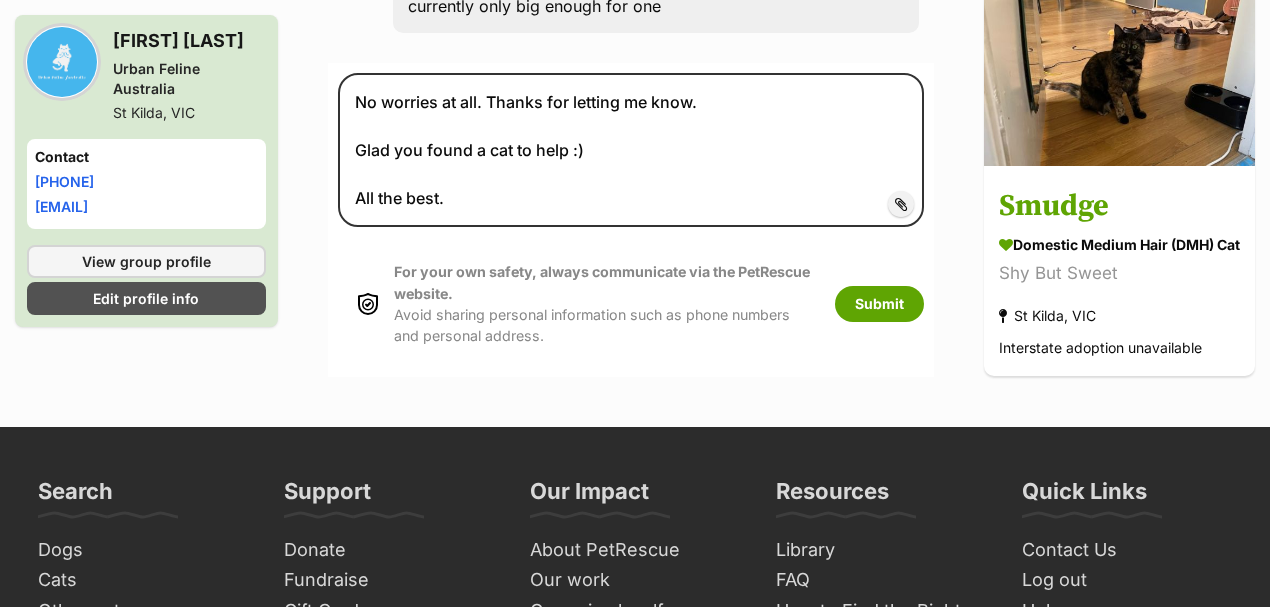 click on "For your own safety, always communicate via the PetRescue website.  Avoid sharing personal information such as phone numbers and personal address.
Submit" at bounding box center [631, 303] 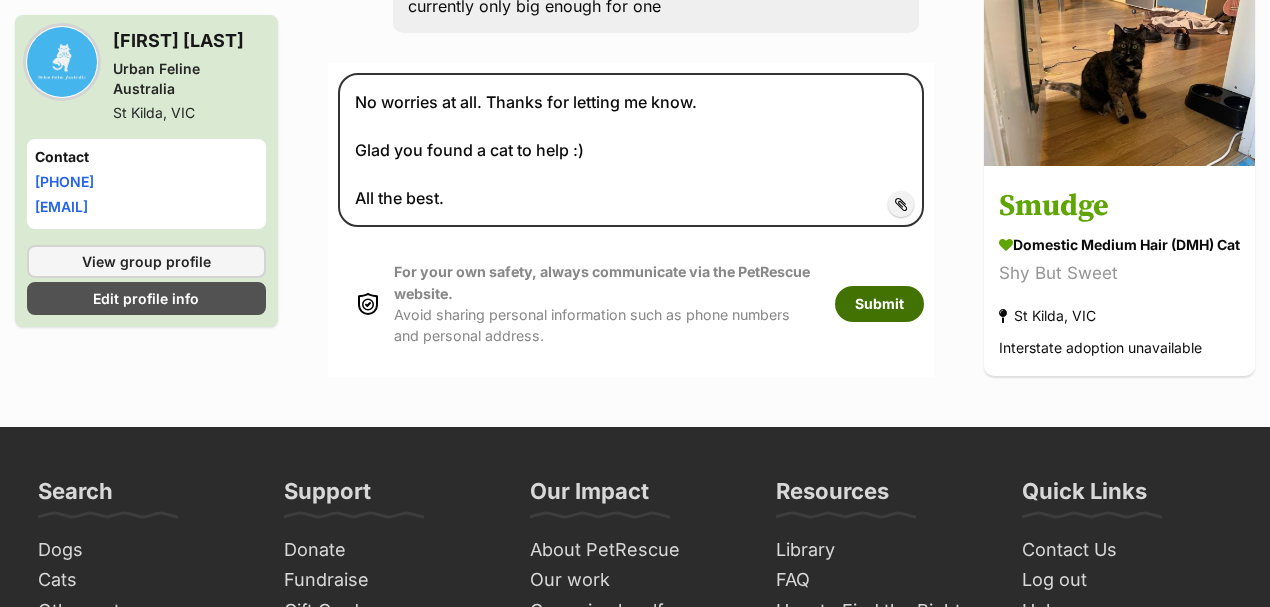 click on "Submit" at bounding box center [879, 304] 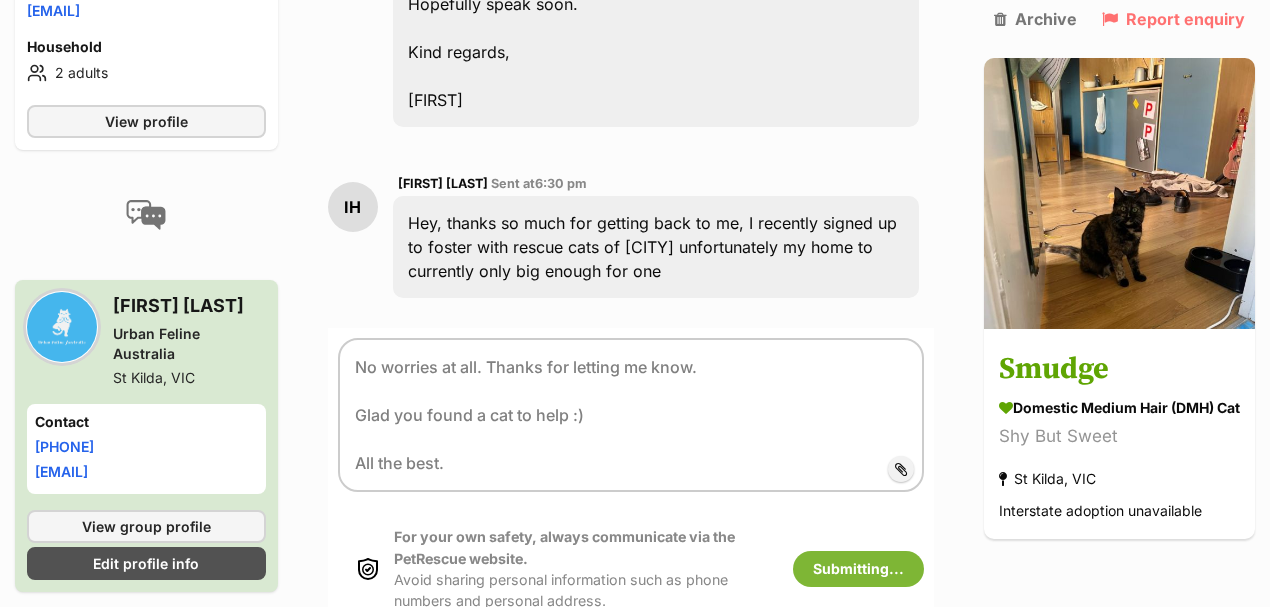 scroll, scrollTop: 1760, scrollLeft: 0, axis: vertical 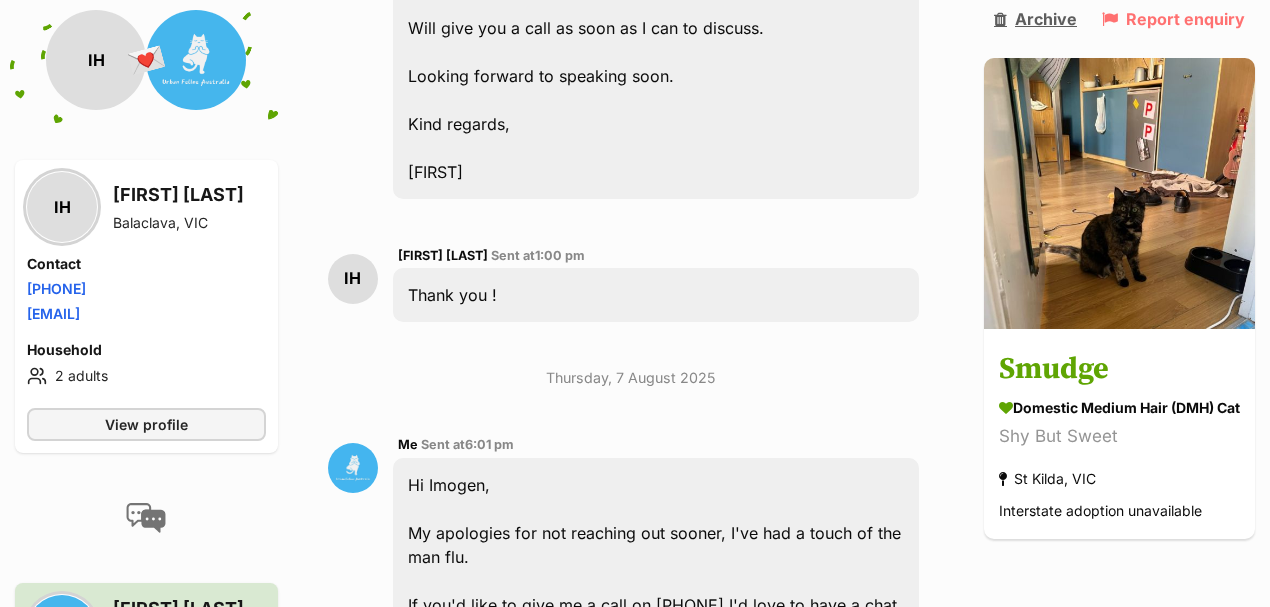 click on "Archive" at bounding box center (1035, 19) 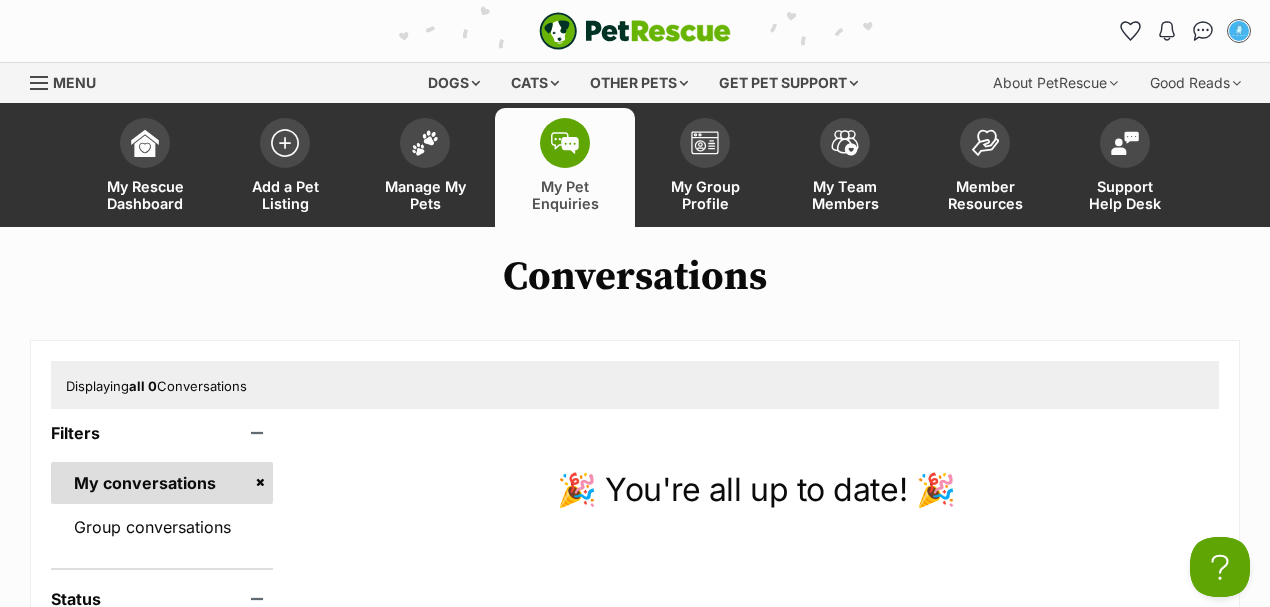 scroll, scrollTop: 0, scrollLeft: 0, axis: both 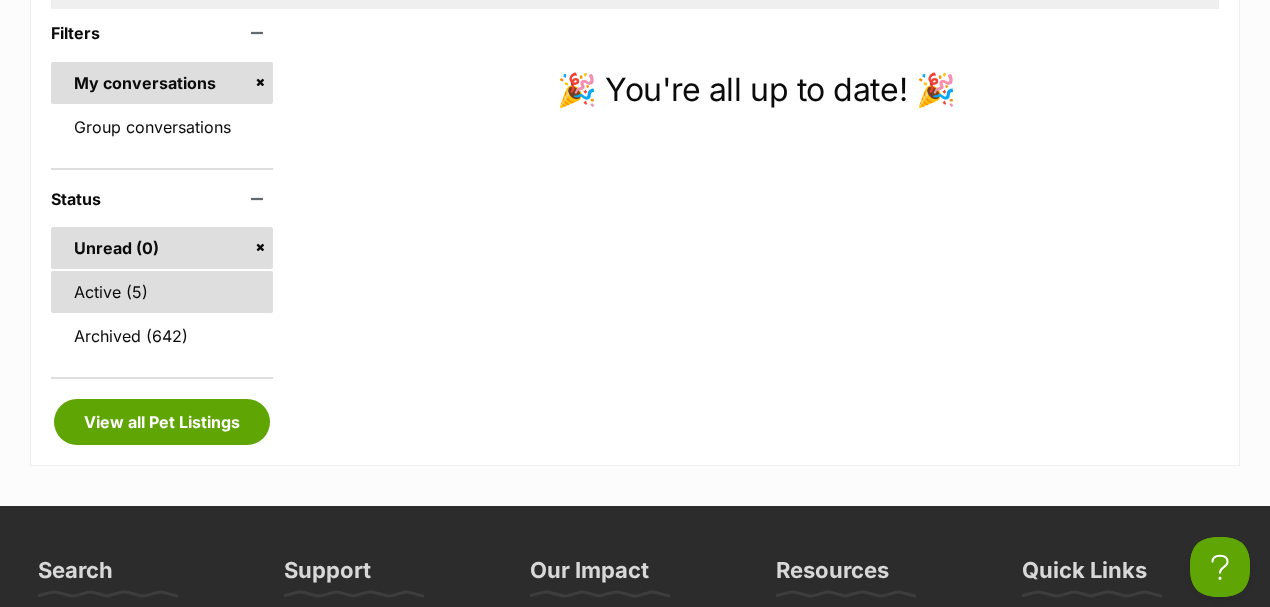 click on "Active (5)" at bounding box center (162, 292) 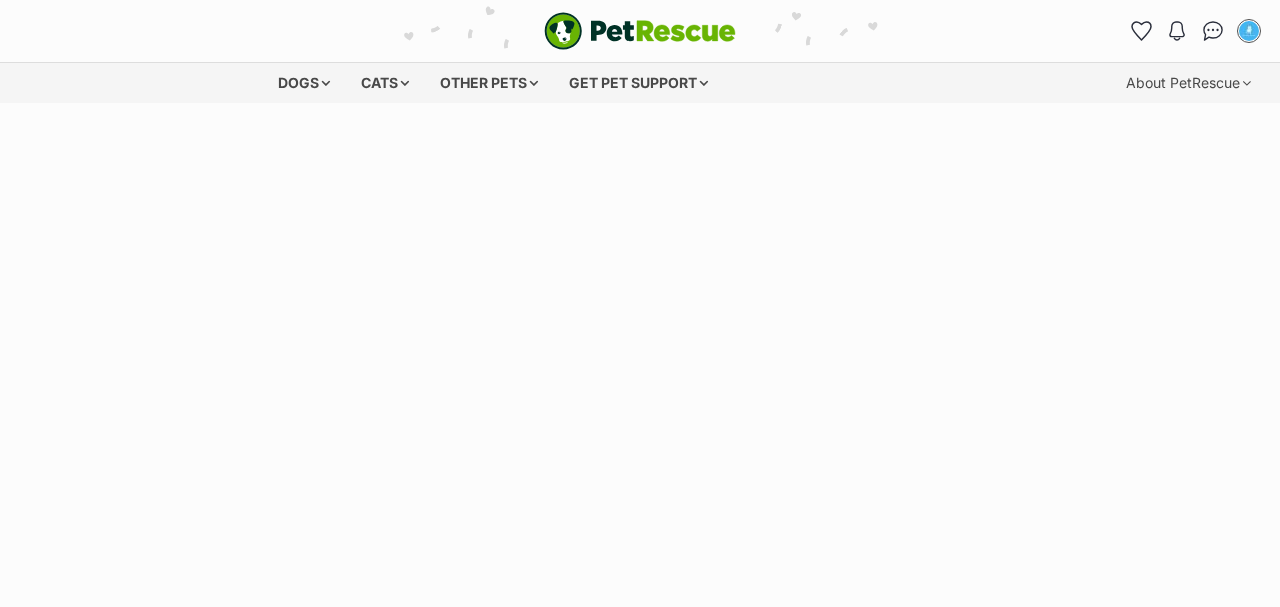 scroll, scrollTop: 0, scrollLeft: 0, axis: both 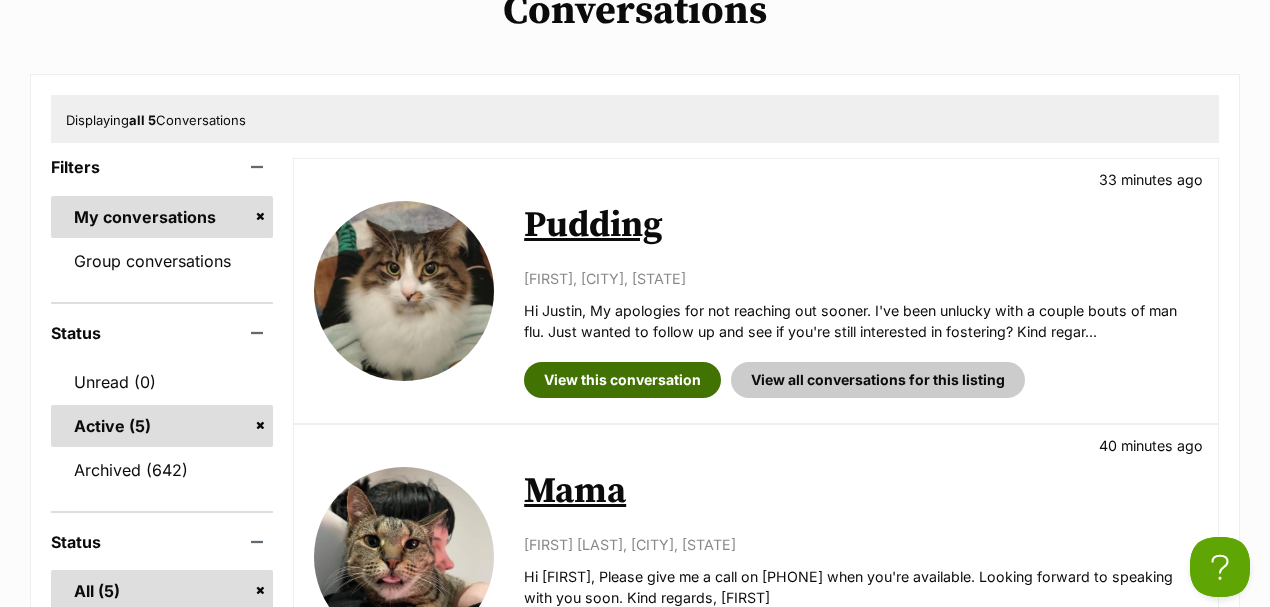 click on "View this conversation" at bounding box center [622, 380] 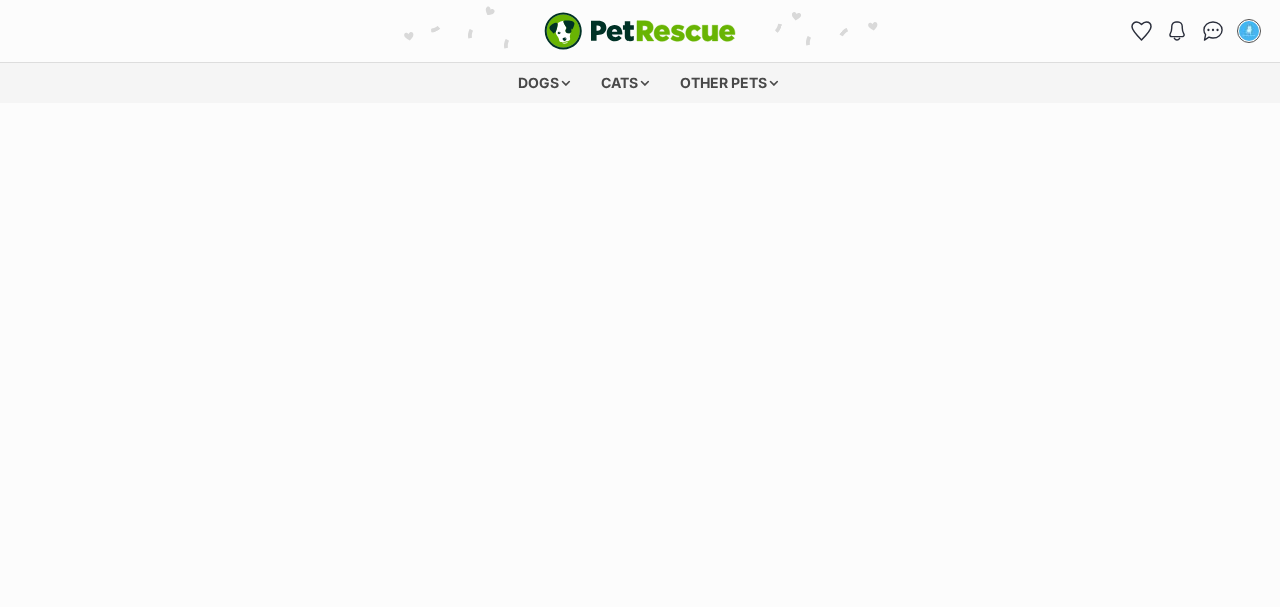 scroll, scrollTop: 0, scrollLeft: 0, axis: both 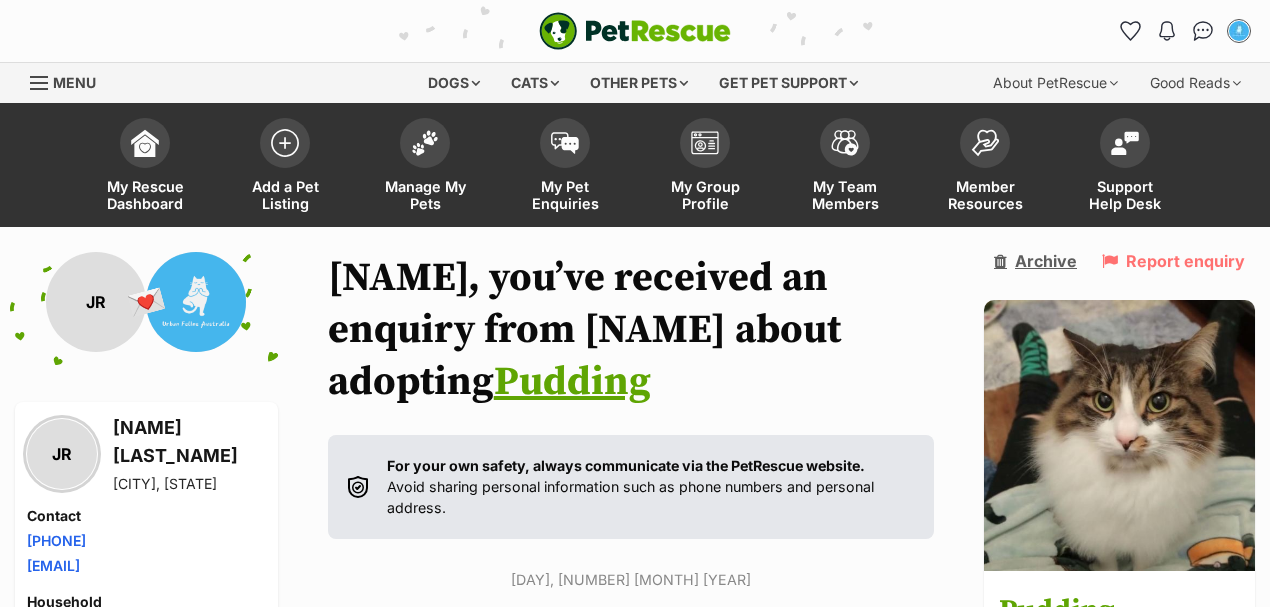 click on "Archive" at bounding box center [1035, 261] 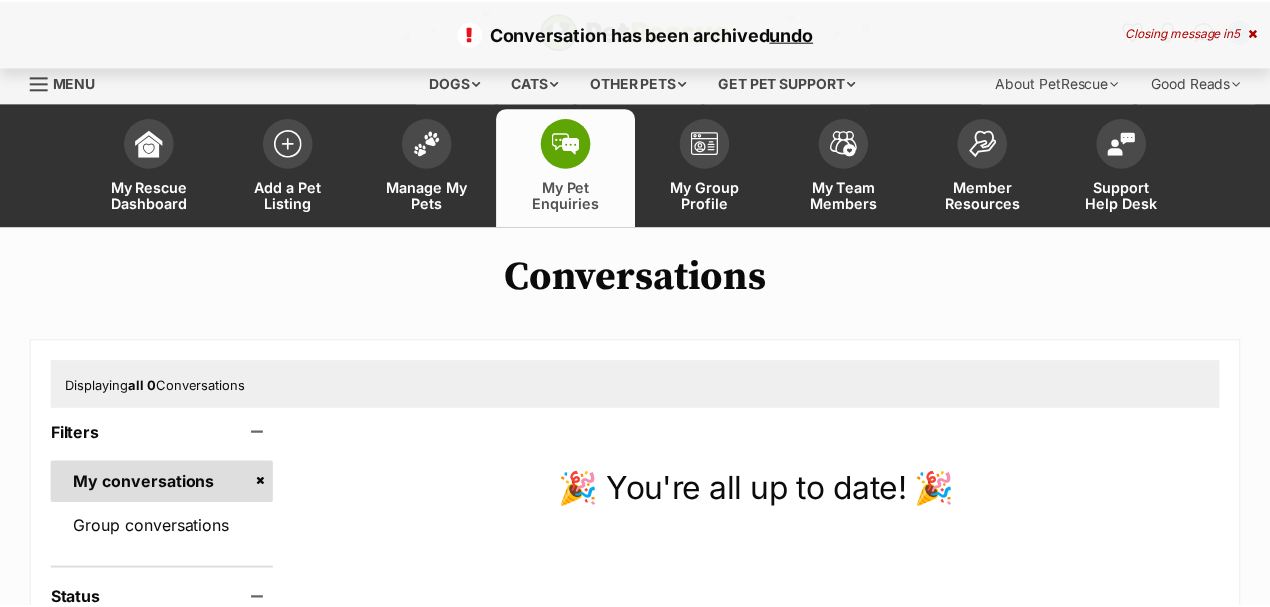 scroll, scrollTop: 0, scrollLeft: 0, axis: both 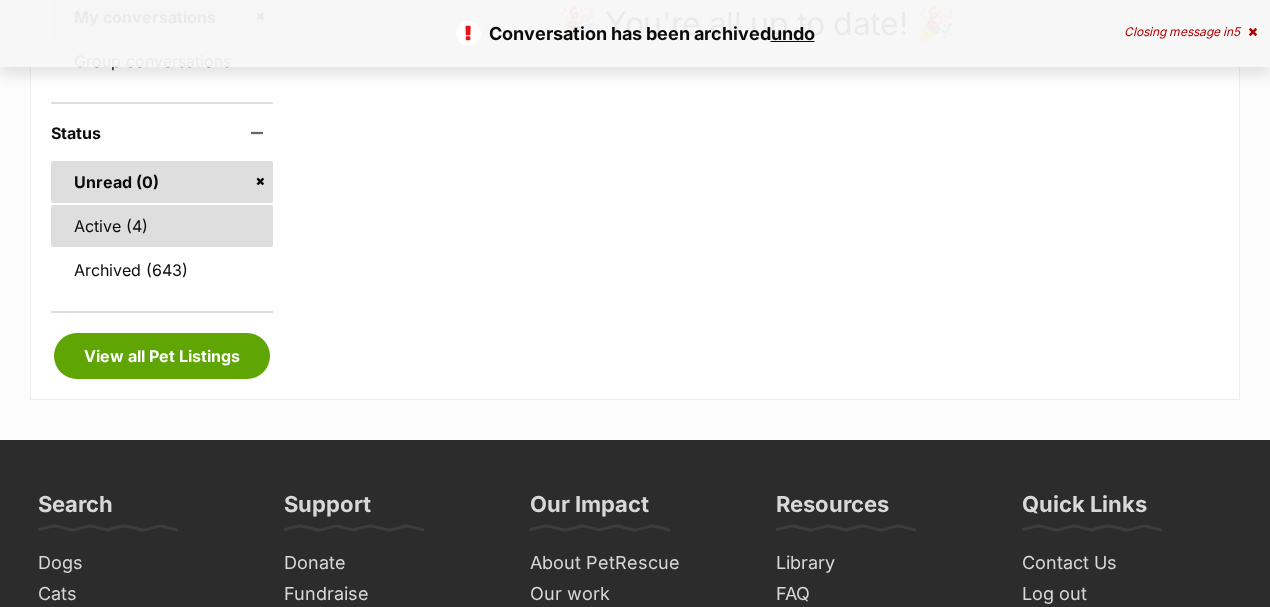 click on "Active (4)" at bounding box center (162, 226) 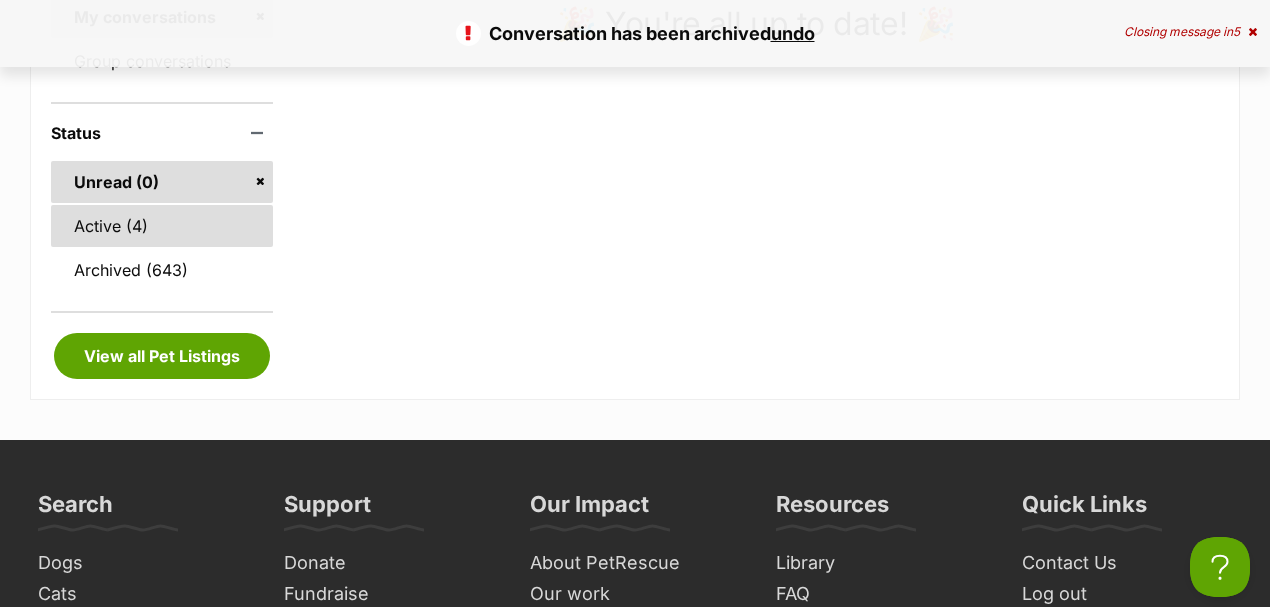 scroll, scrollTop: 0, scrollLeft: 0, axis: both 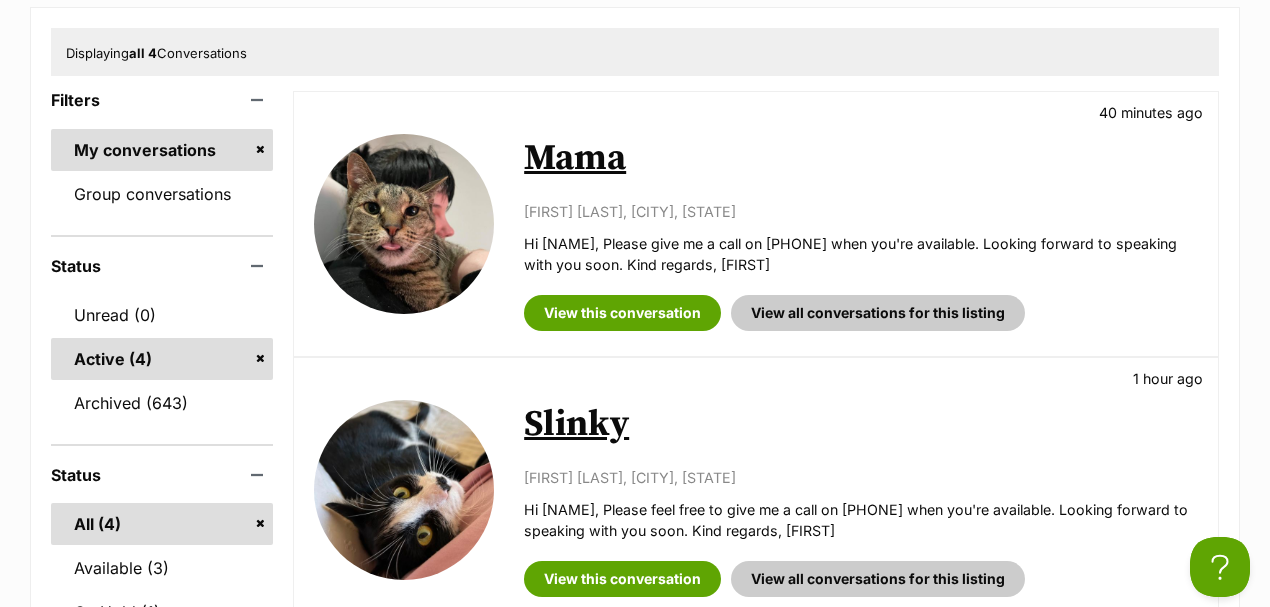 click on "Mama" at bounding box center (575, 158) 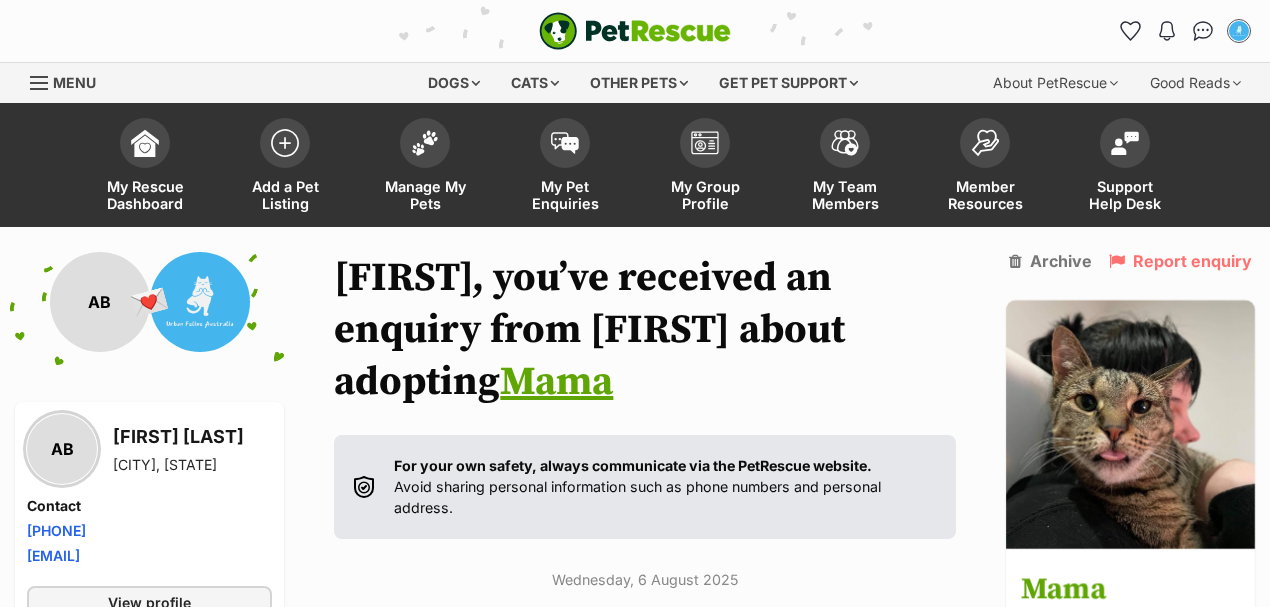 scroll, scrollTop: 0, scrollLeft: 0, axis: both 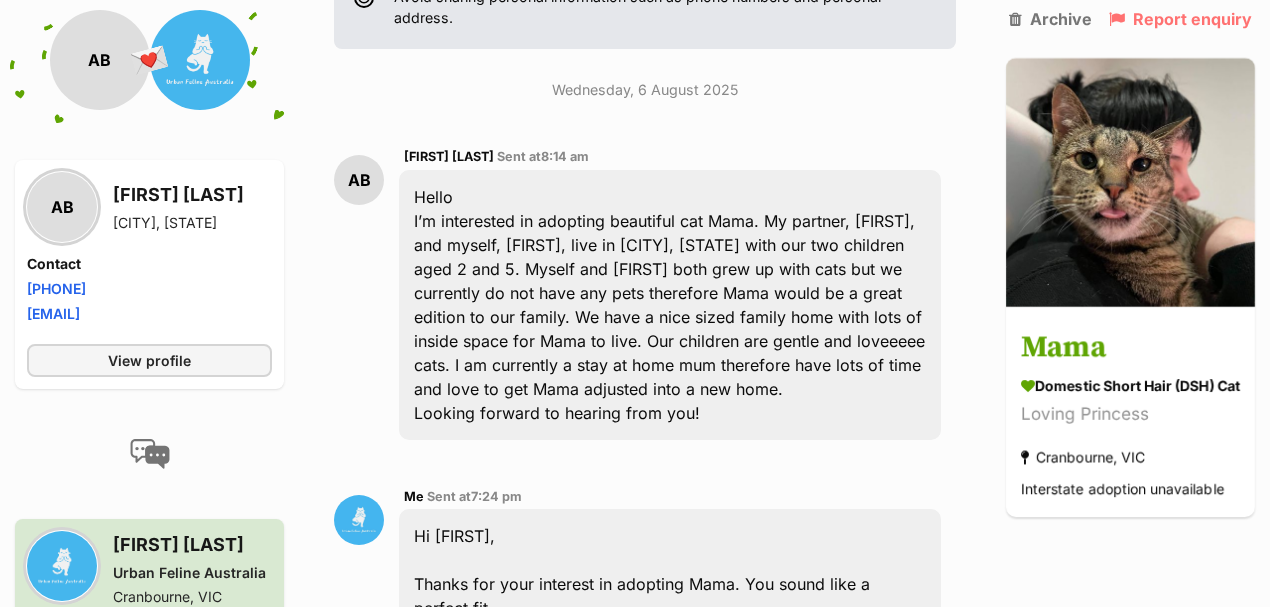 click on "Back to all conversations
💌
Conversation participant details
AB
AB
[FIRST] [LAST]
[CITY], [STATE]
Contact
Phone number
Phone number
[PHONE]
Email address
[EMAIL]
View profile
[FIRST] [LAST]
[ORGANIZATION]
[CITY], [STATE]
Contact
Phone number
Phone number
[PHONE]
Email address
[EMAIL]
View group profile
Edit profile info
Daniel, you’ve received an enquiry from [FIRST] about adopting  Mama
For your own safety, always communicate via the PetRescue website.  Avoid sharing personal information such as phone numbers and personal address.
Wednesday,  6 August 2025
AB
[FIRST] [LAST]
Sent at
8:14 am
Hello
Looking forward to hearing from you!
Me
Sent at
7:24 pm" at bounding box center [635, 640] 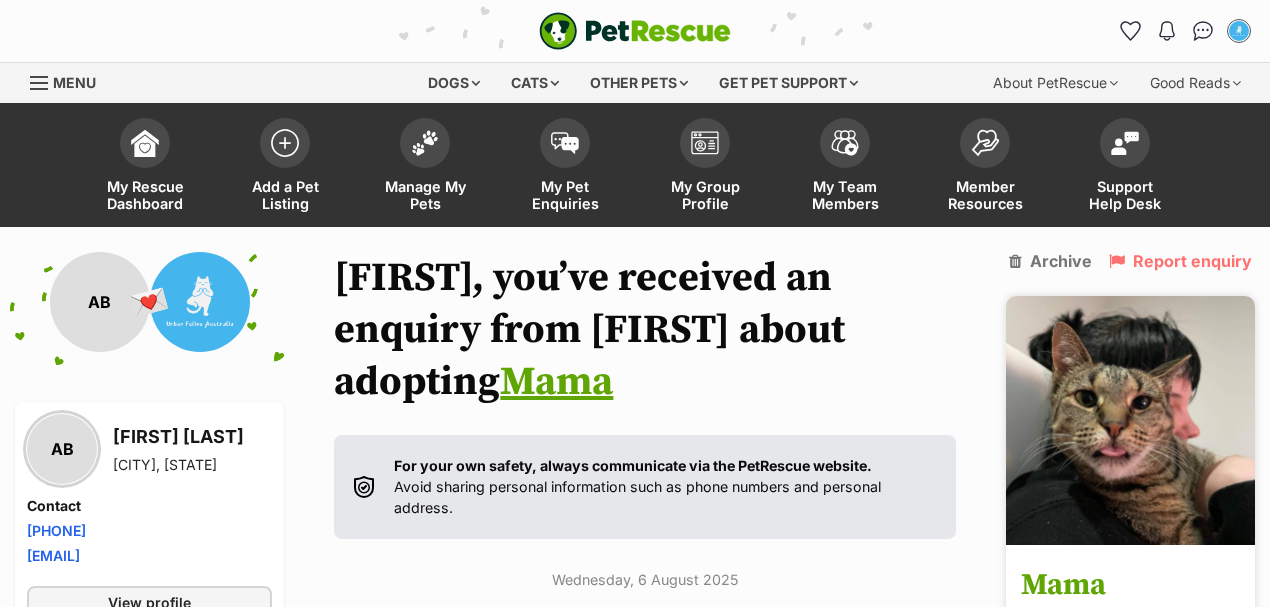 scroll, scrollTop: 0, scrollLeft: 0, axis: both 